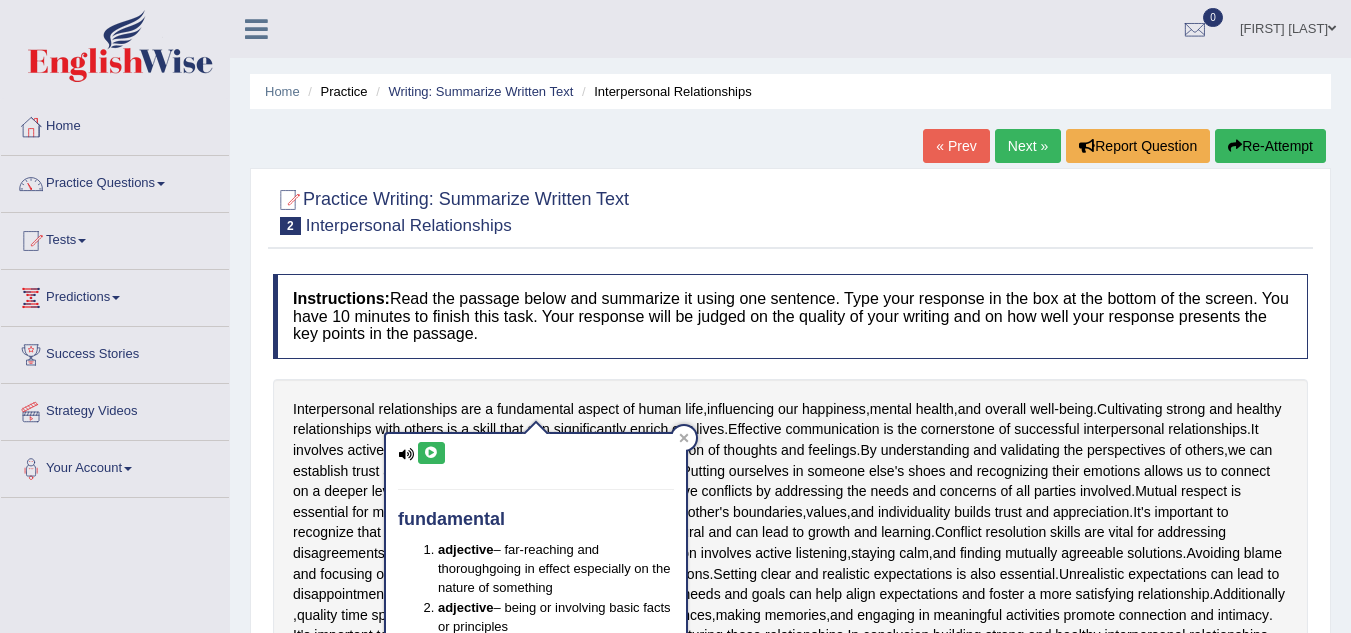 scroll, scrollTop: 374, scrollLeft: 0, axis: vertical 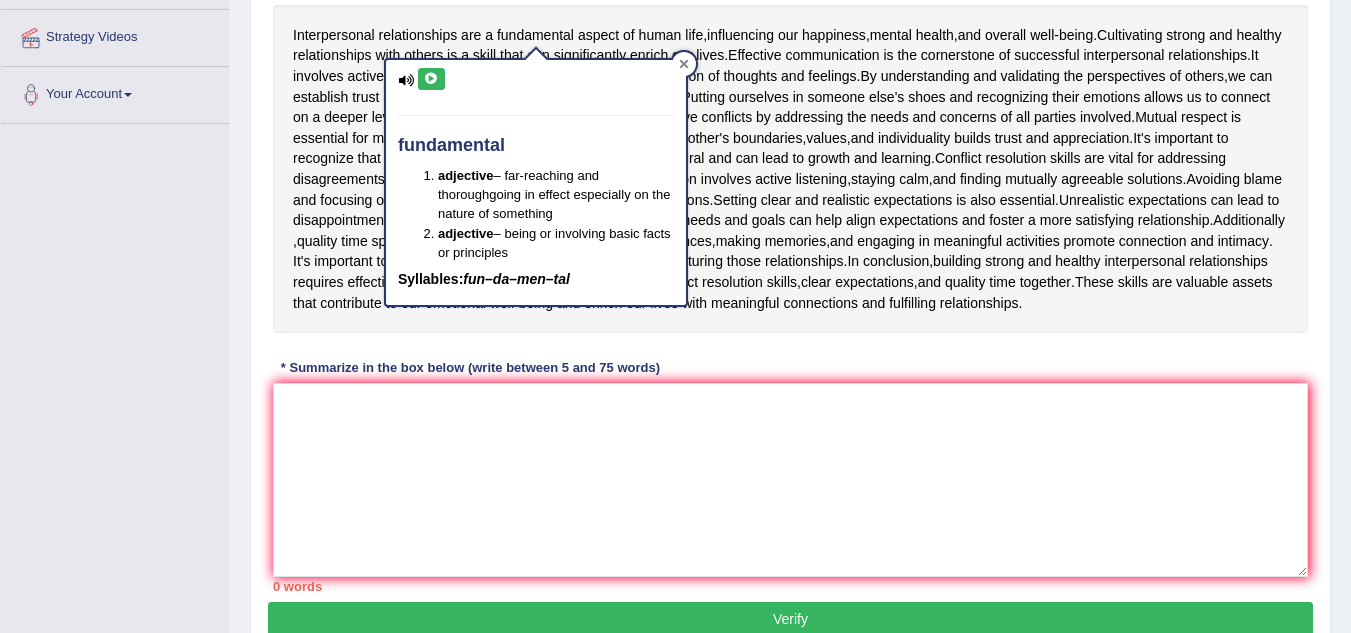 click 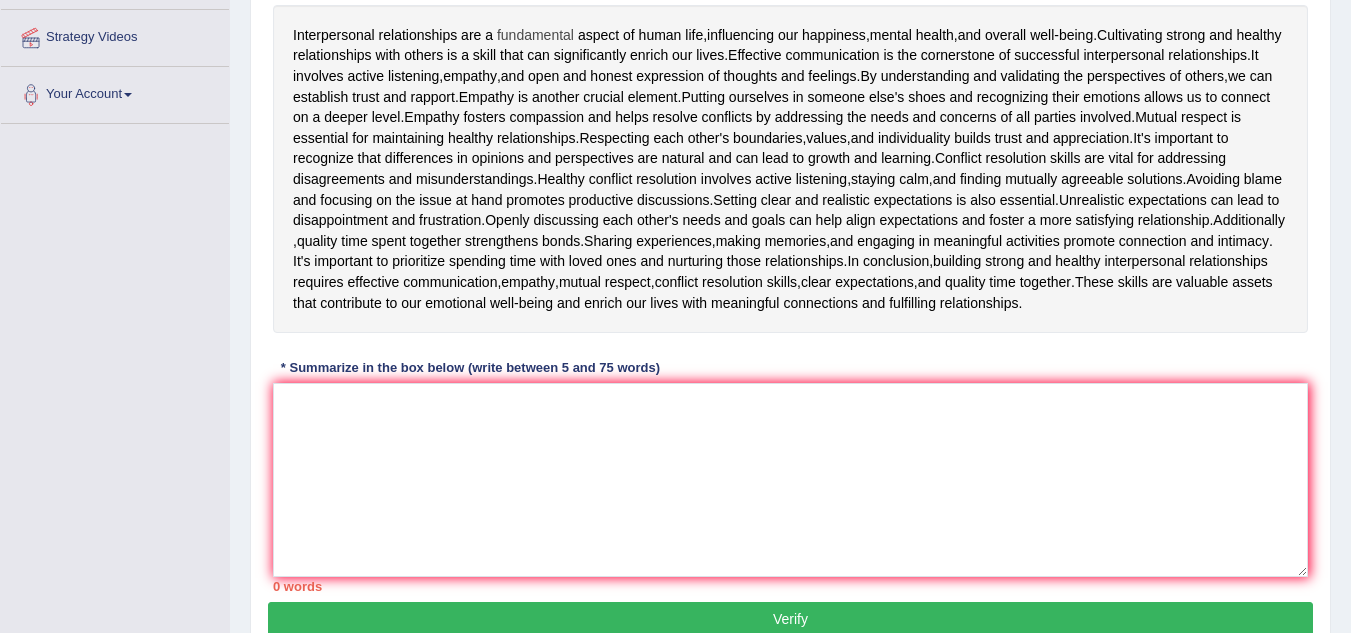 click on "fundamental" at bounding box center [535, 35] 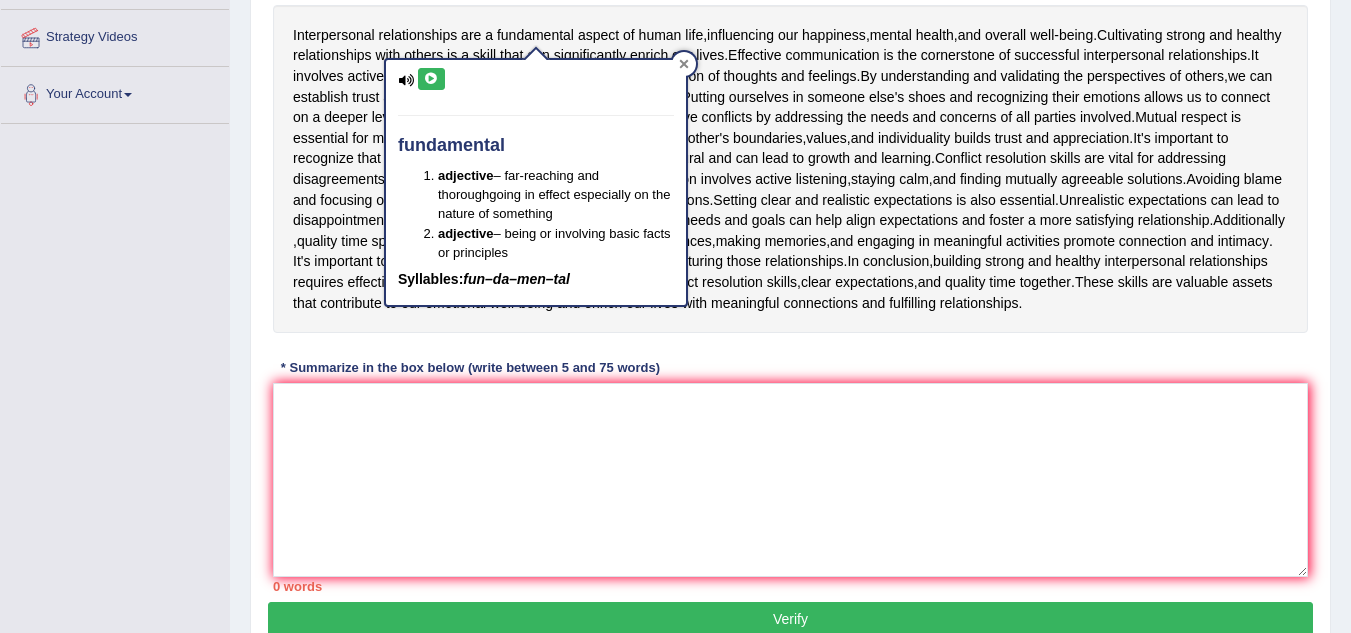 click at bounding box center [684, 64] 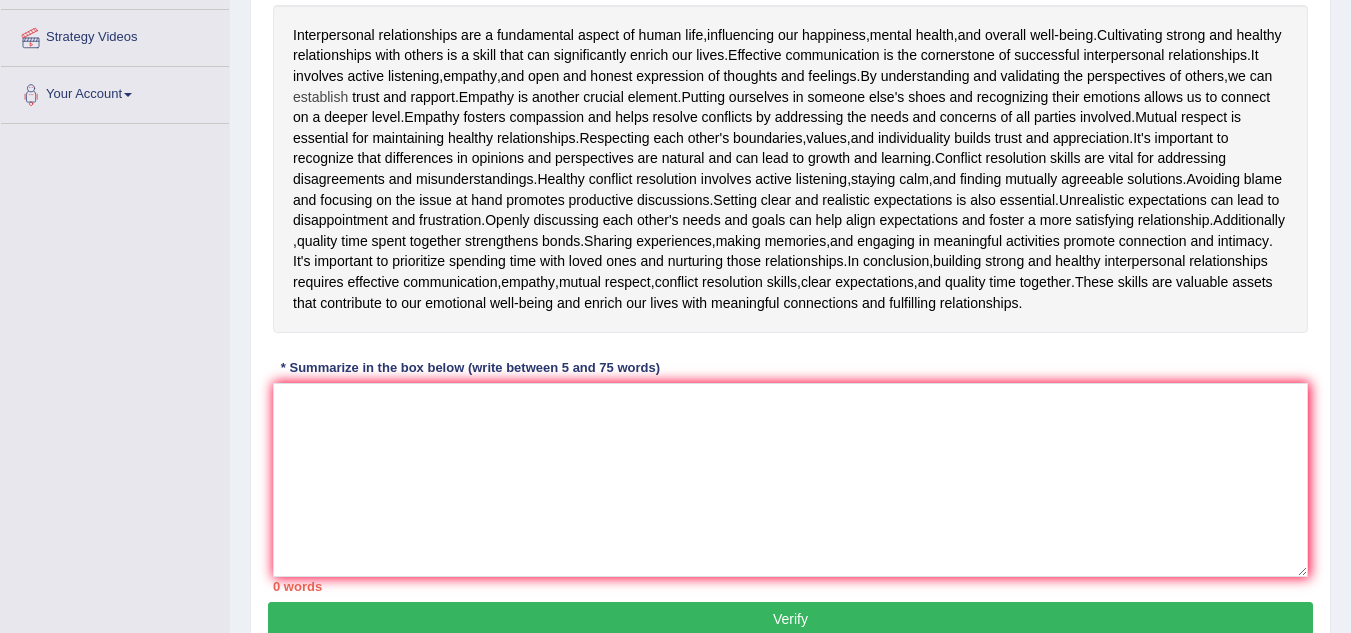 click on "establish" at bounding box center [320, 97] 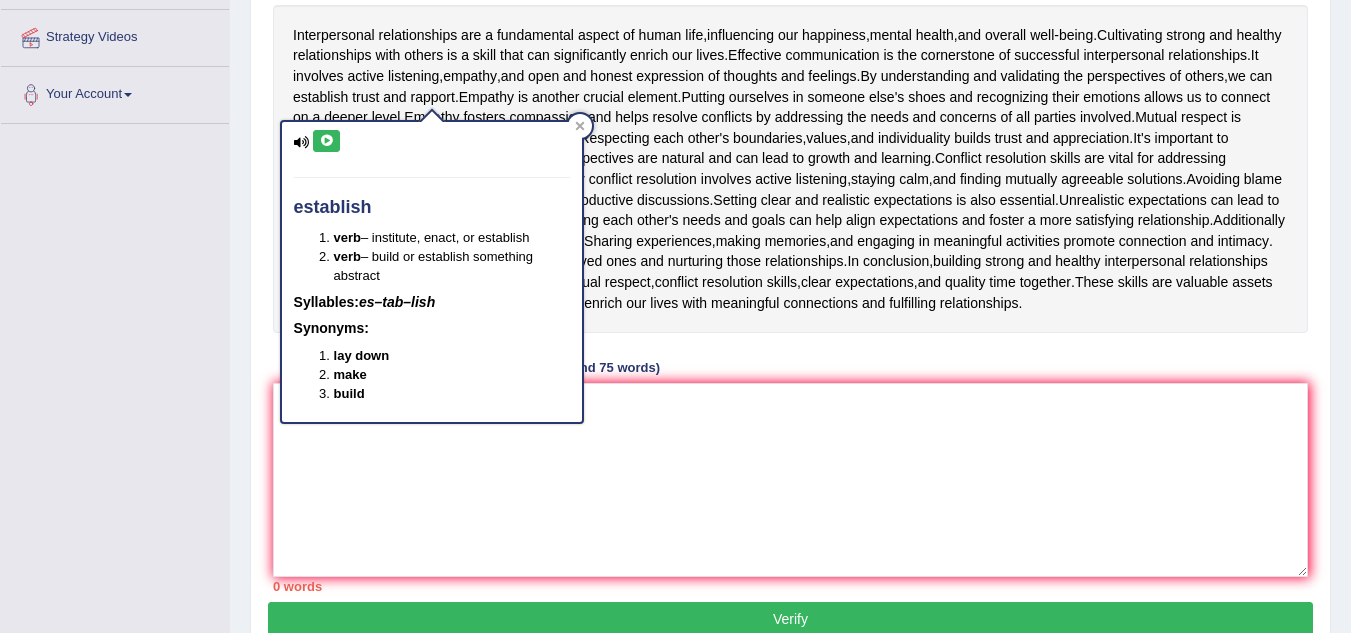 click at bounding box center (302, 142) 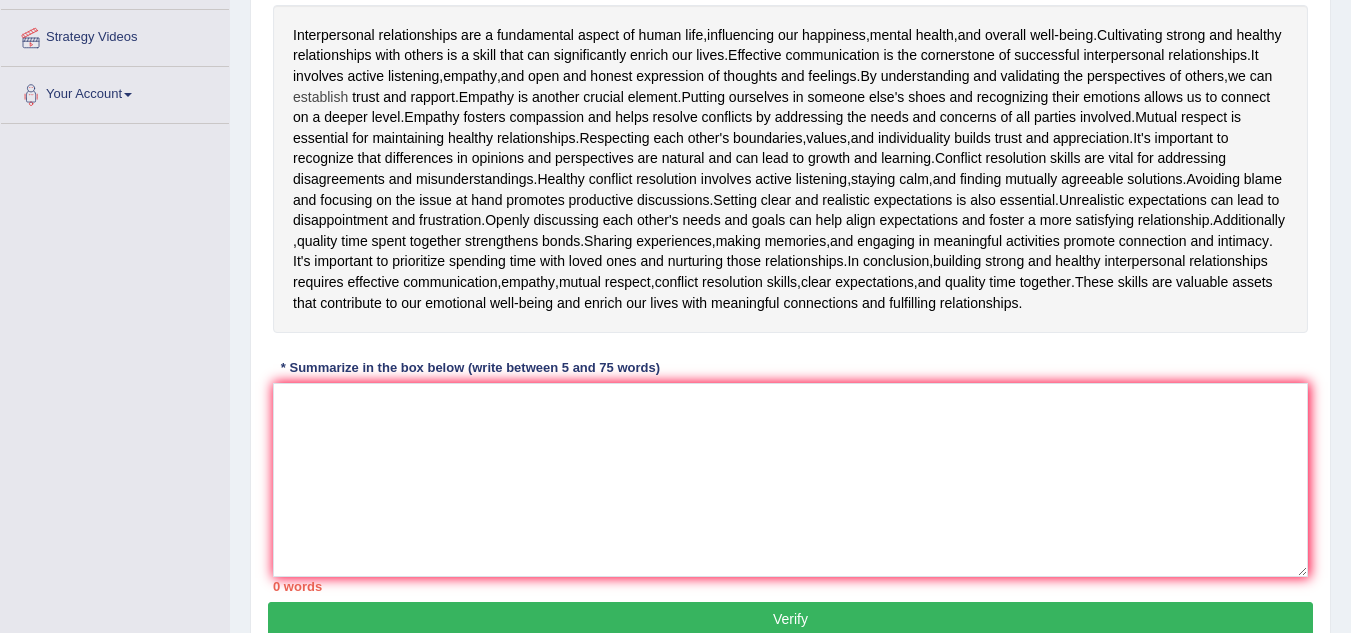 click on "establish" at bounding box center (320, 97) 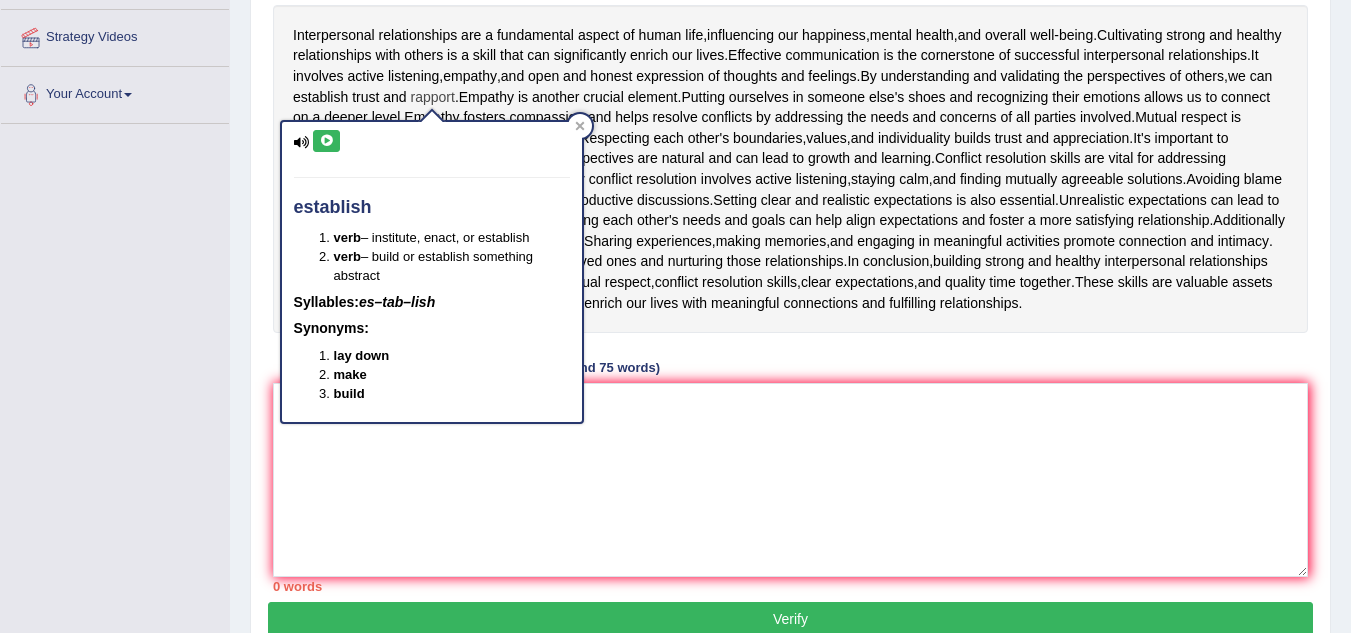 click on "rapport" at bounding box center (433, 97) 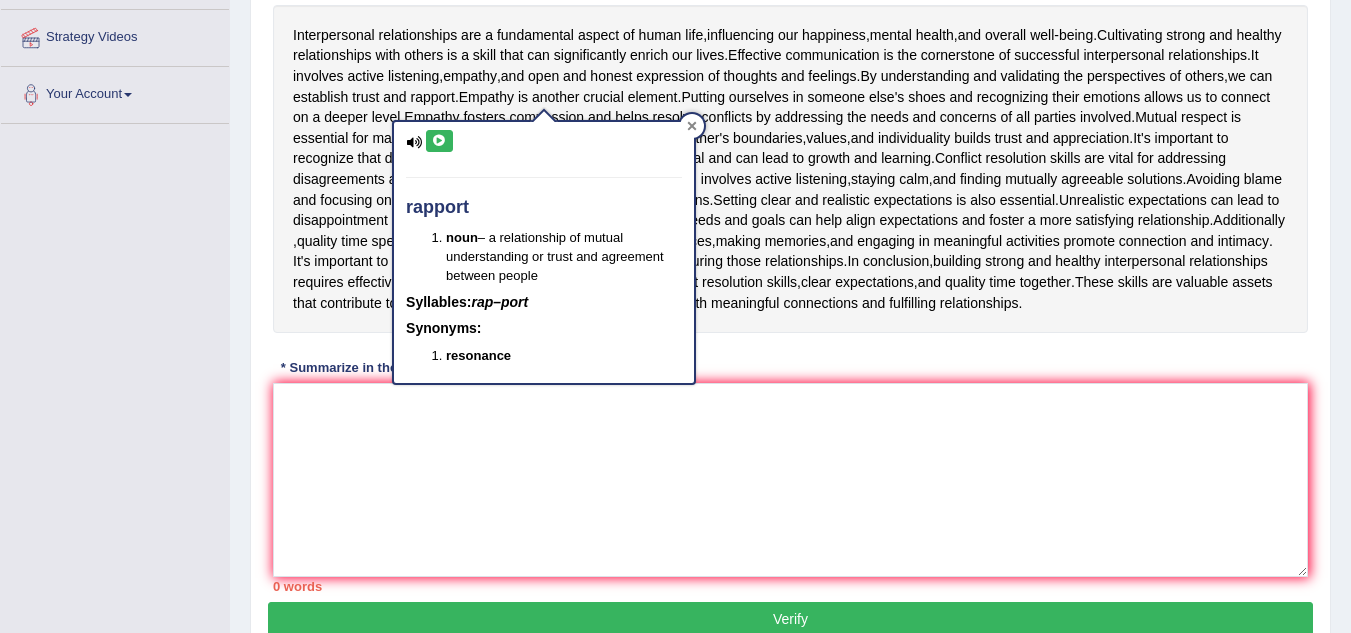 click at bounding box center [692, 126] 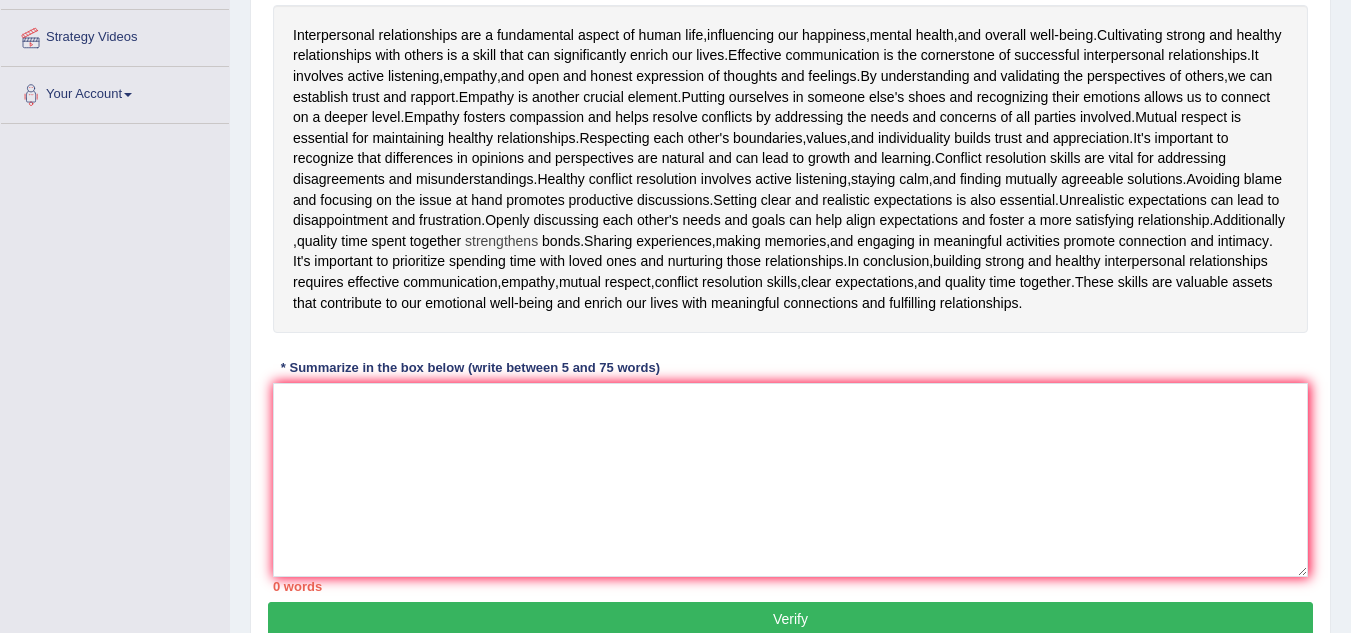 click on "strengthens" at bounding box center (501, 241) 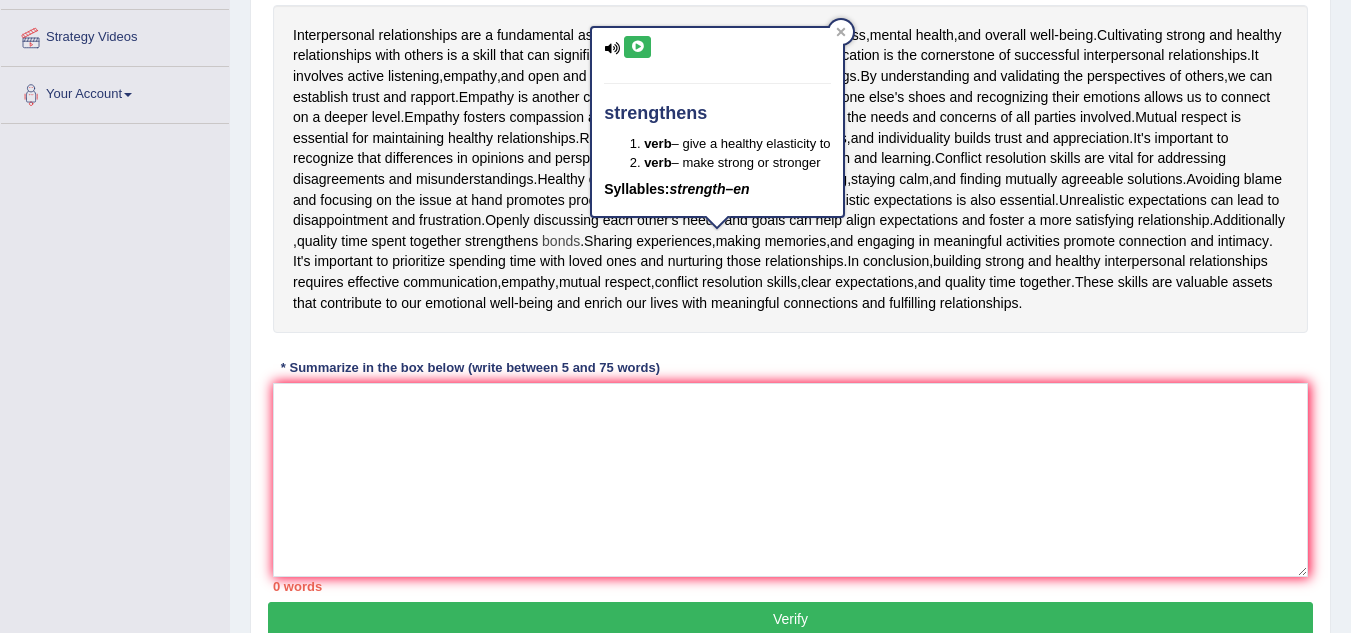 click on "bonds" at bounding box center (561, 241) 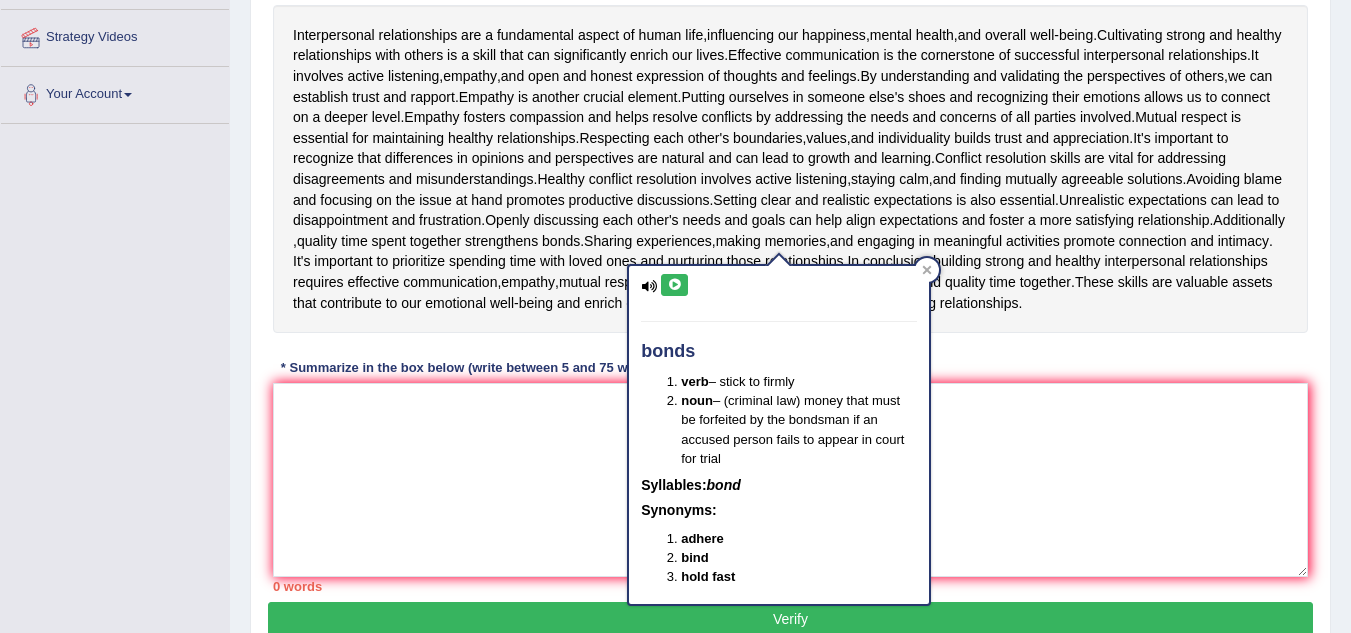 click at bounding box center (674, 285) 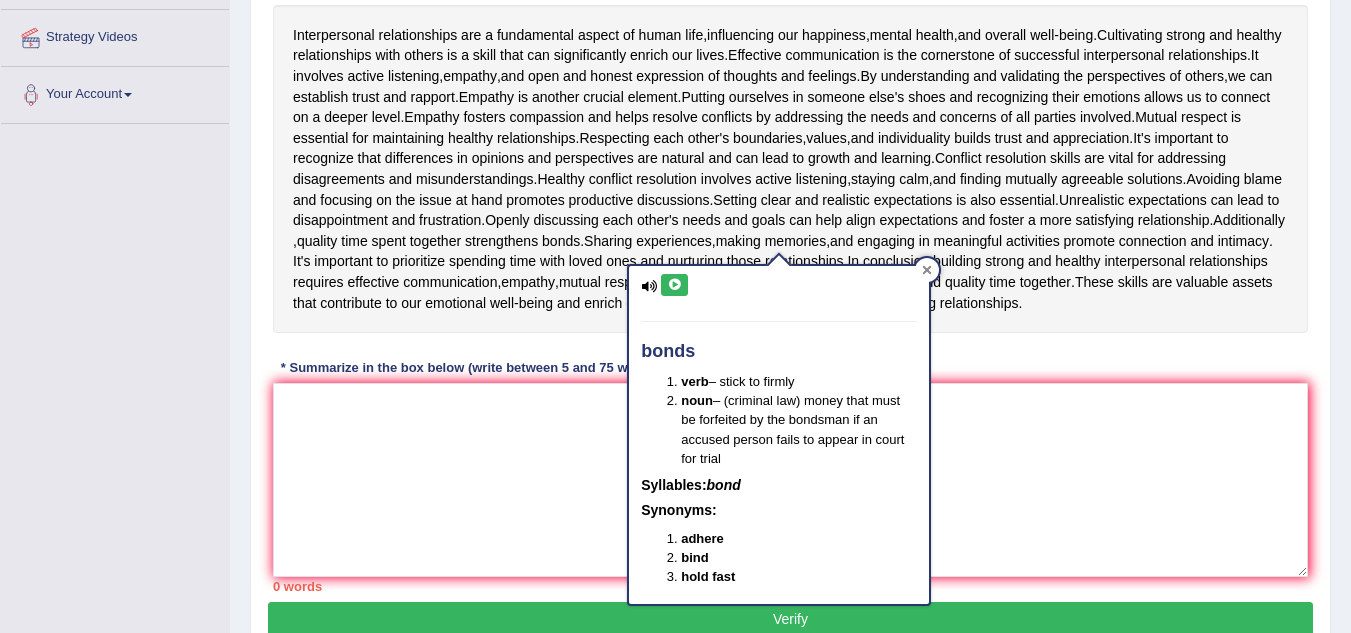 click 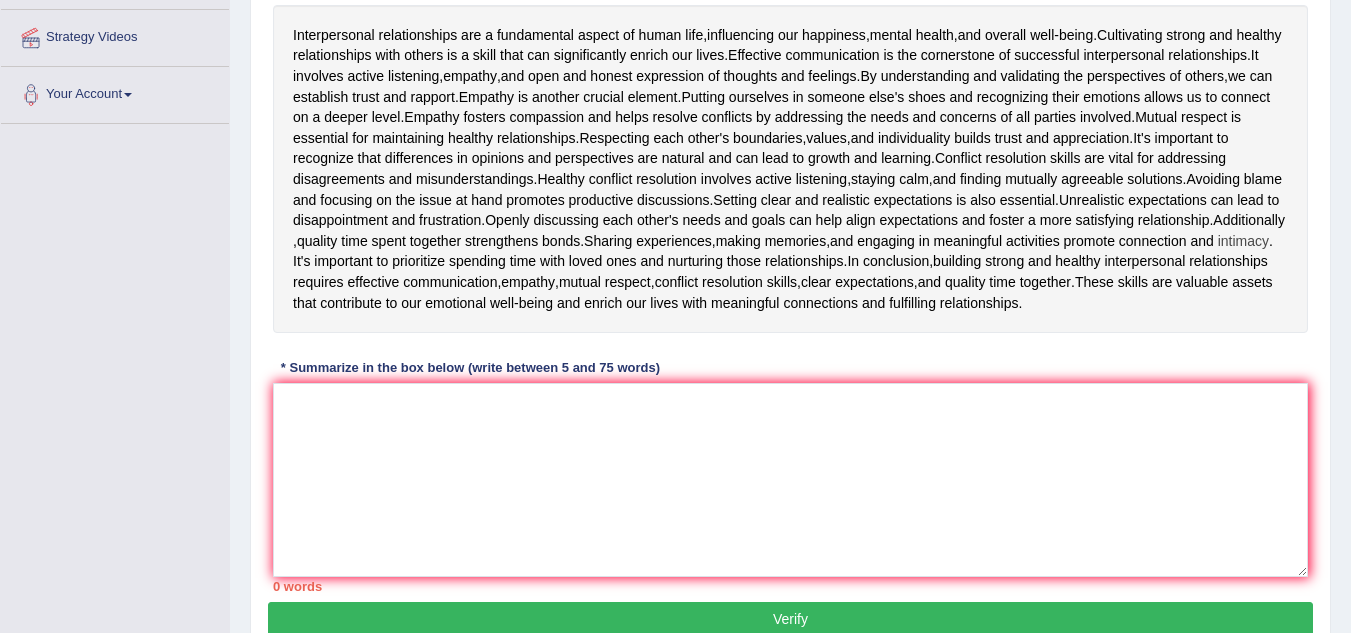 click on "intimacy" at bounding box center [1243, 241] 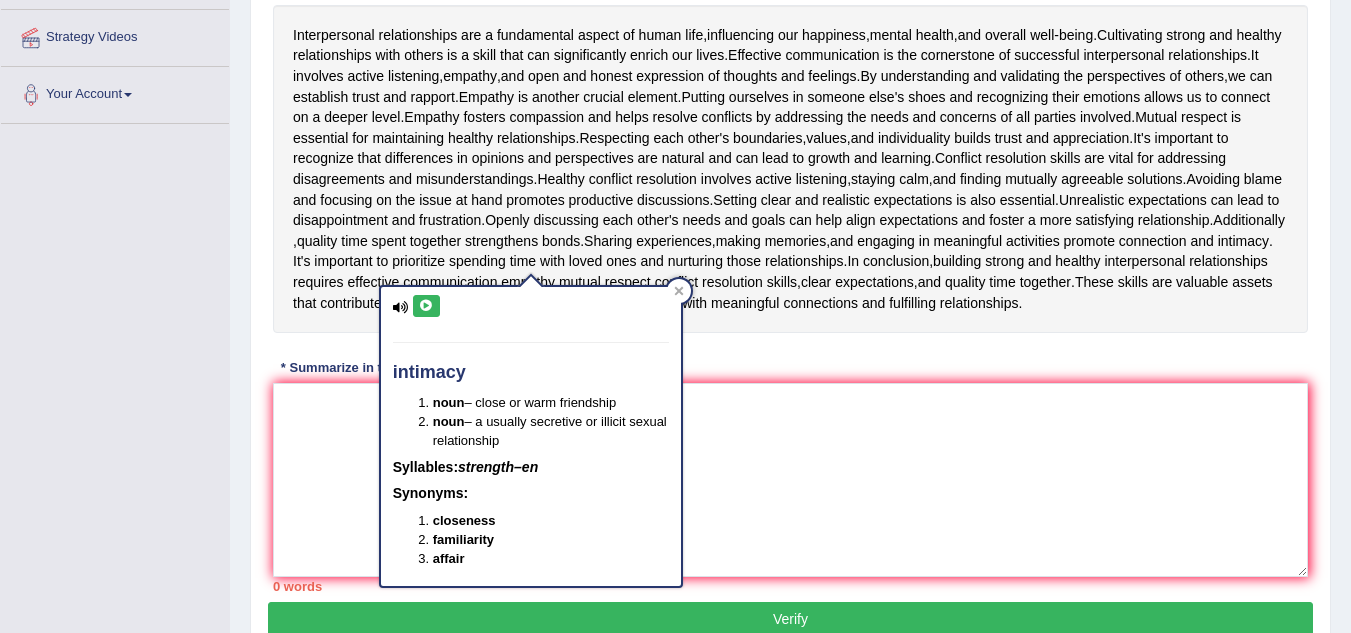 click at bounding box center [426, 306] 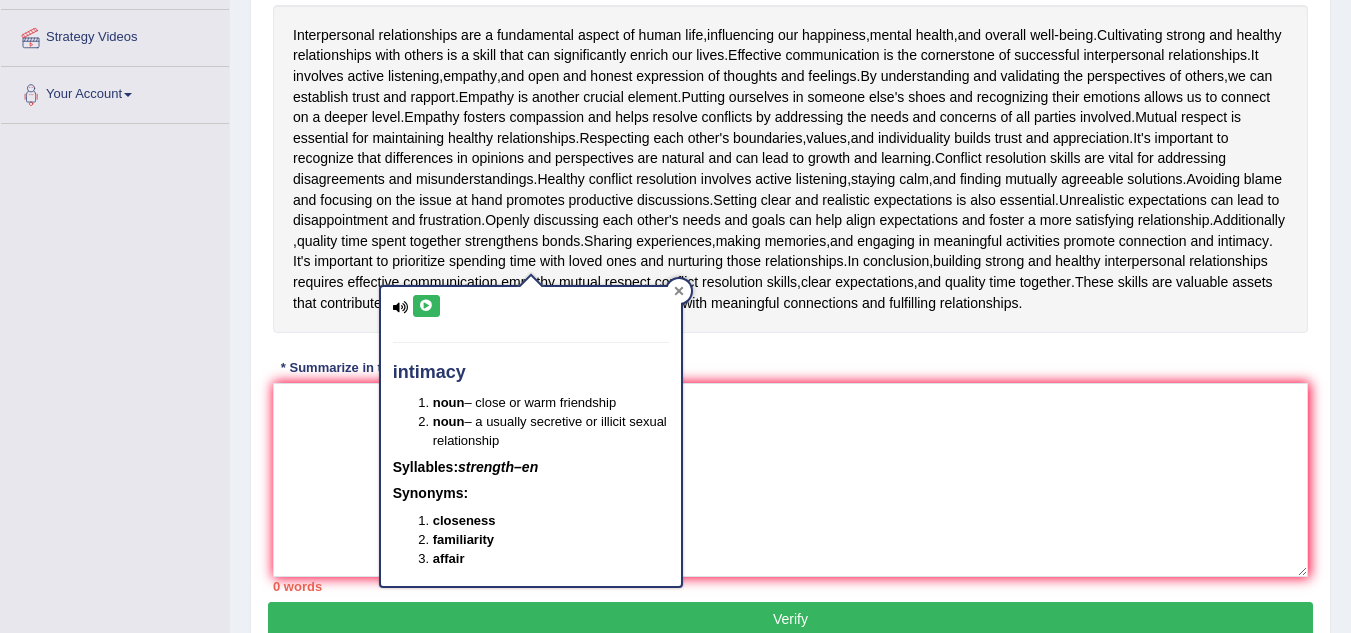 click at bounding box center (679, 291) 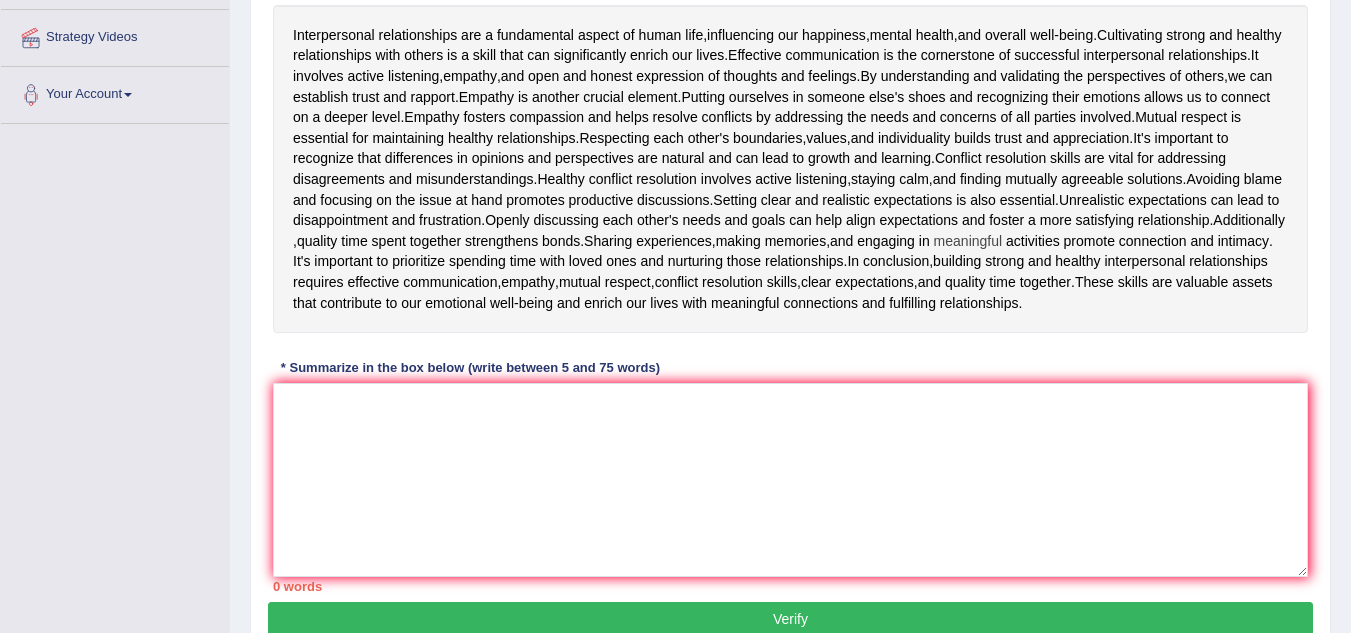 click on "meaningful" at bounding box center (968, 241) 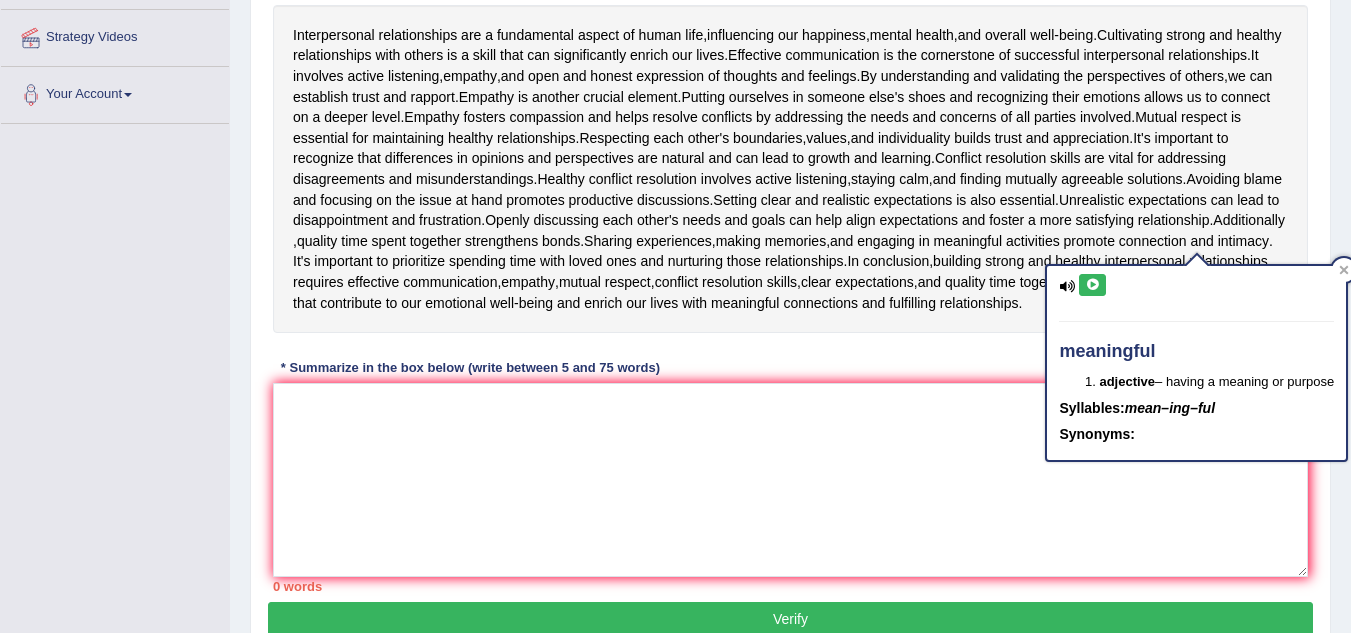 click at bounding box center [1092, 285] 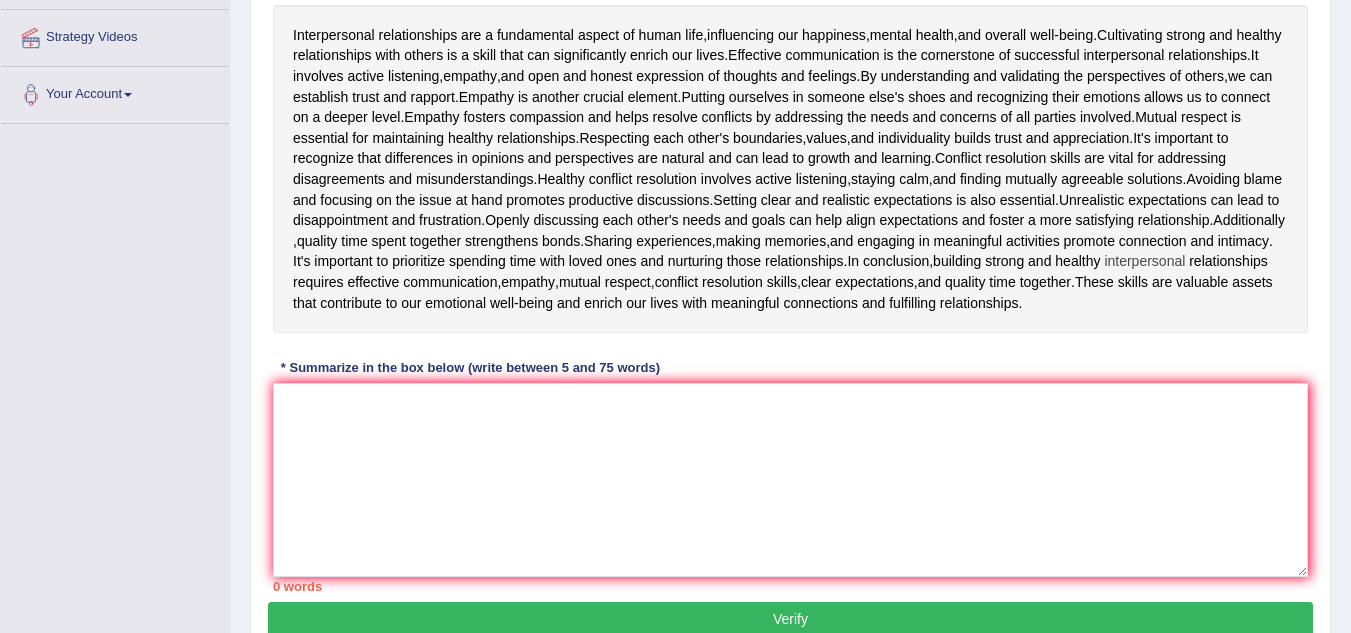 click on "interpersonal" at bounding box center (1144, 261) 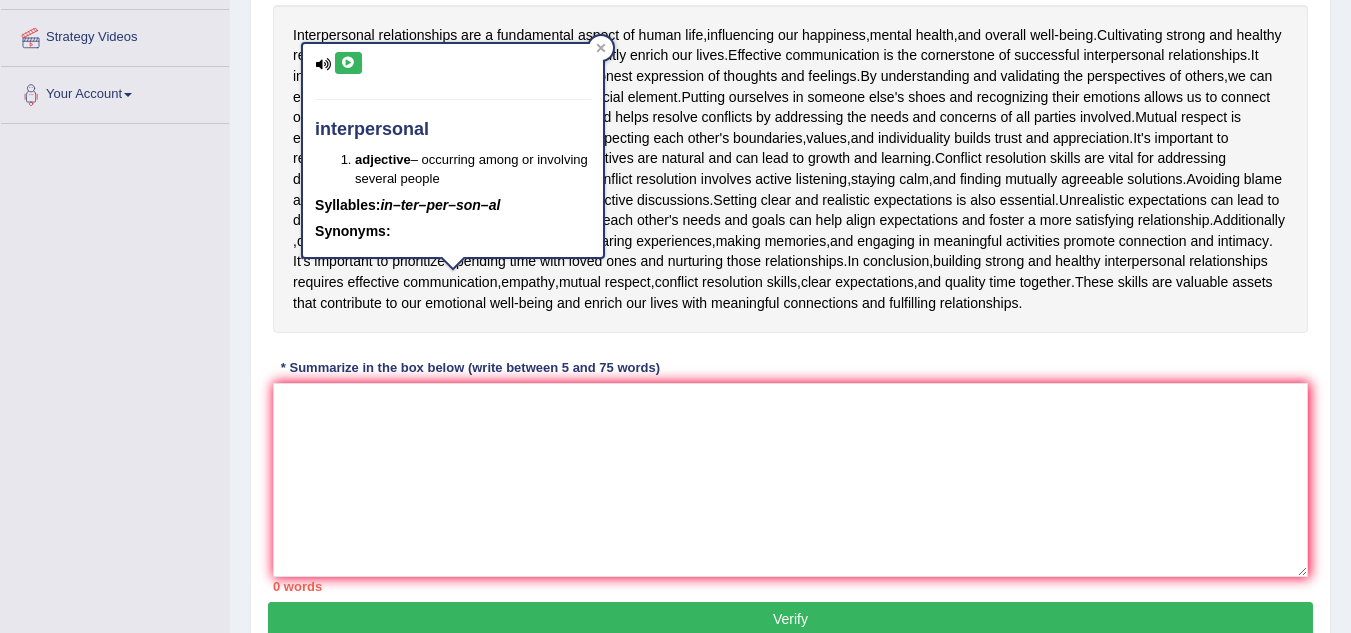 click at bounding box center [348, 63] 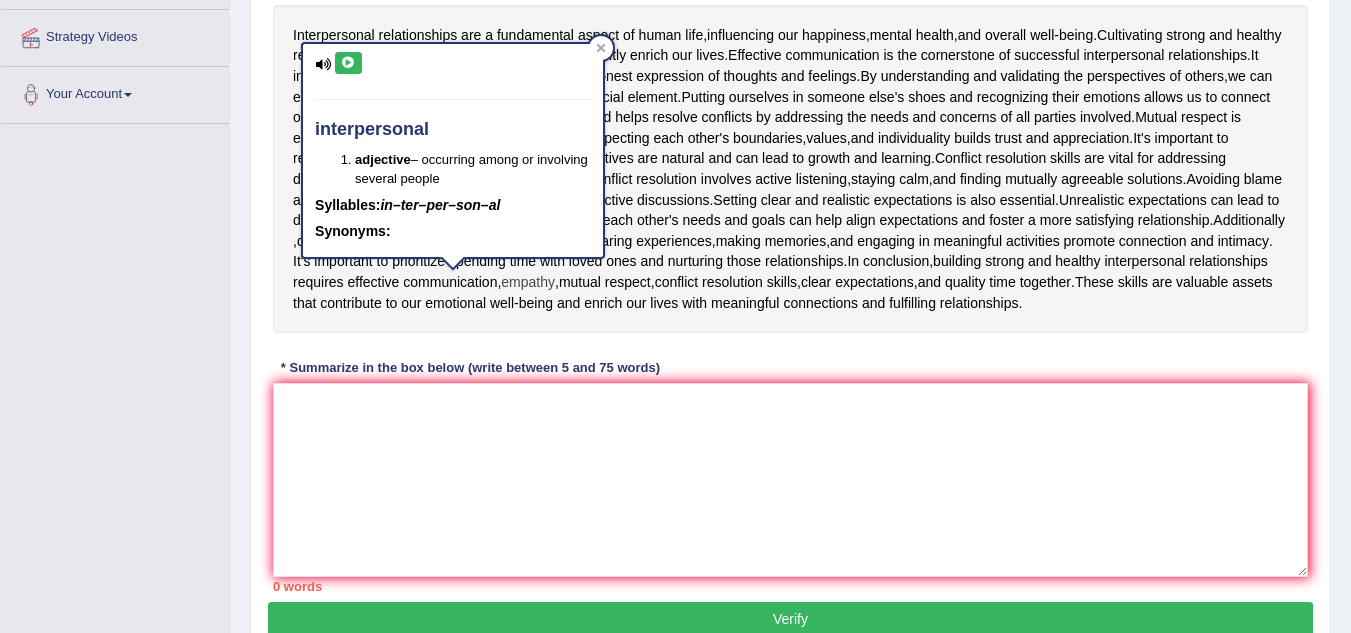 click on "empathy" at bounding box center [528, 282] 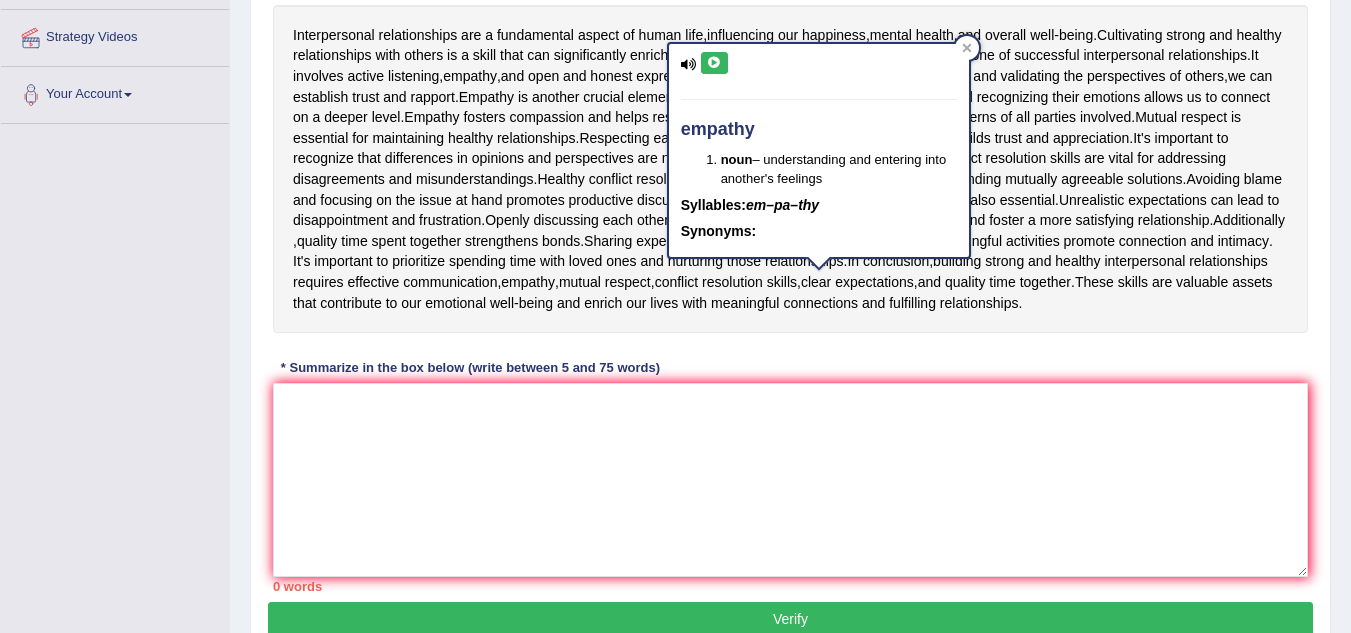 click at bounding box center [714, 63] 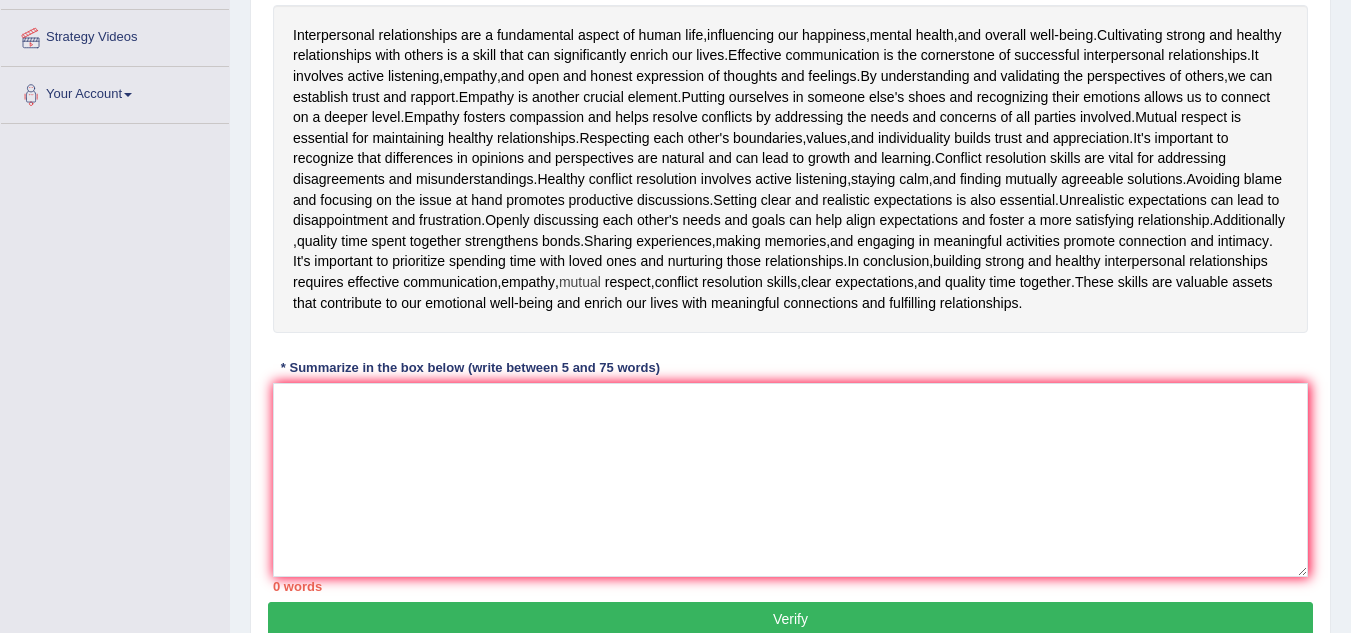click on "mutual" at bounding box center [580, 282] 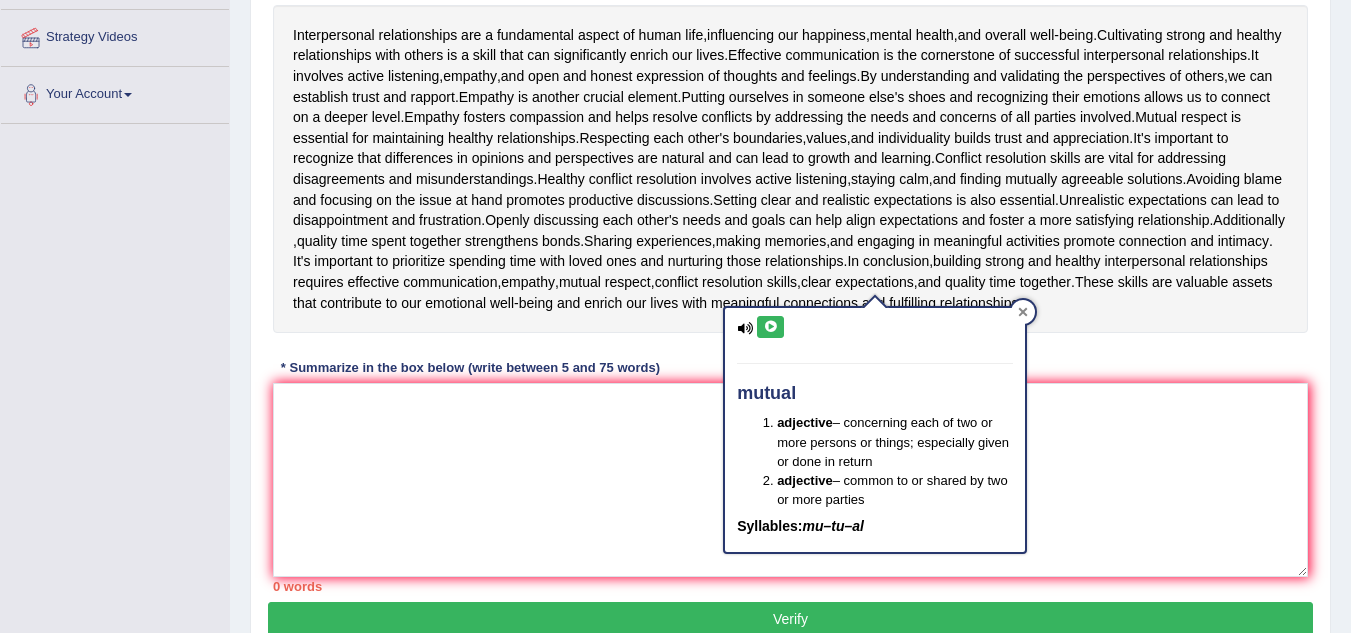 click at bounding box center (1023, 312) 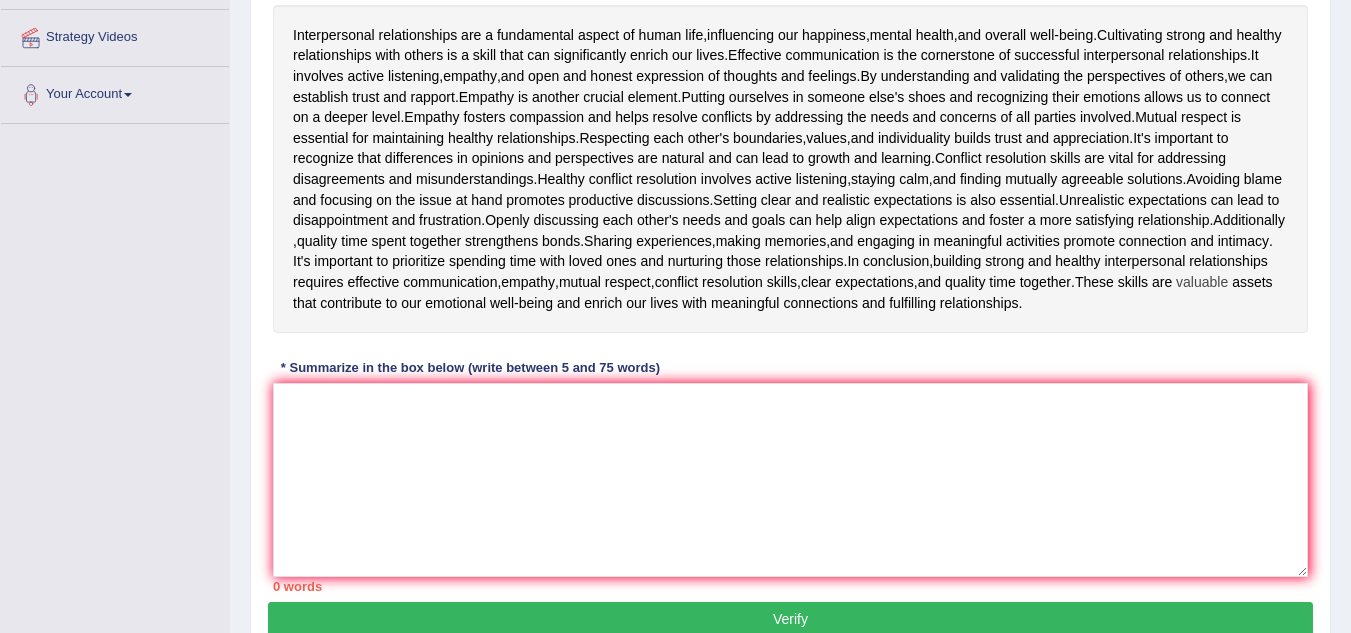 click on "valuable" at bounding box center [1202, 282] 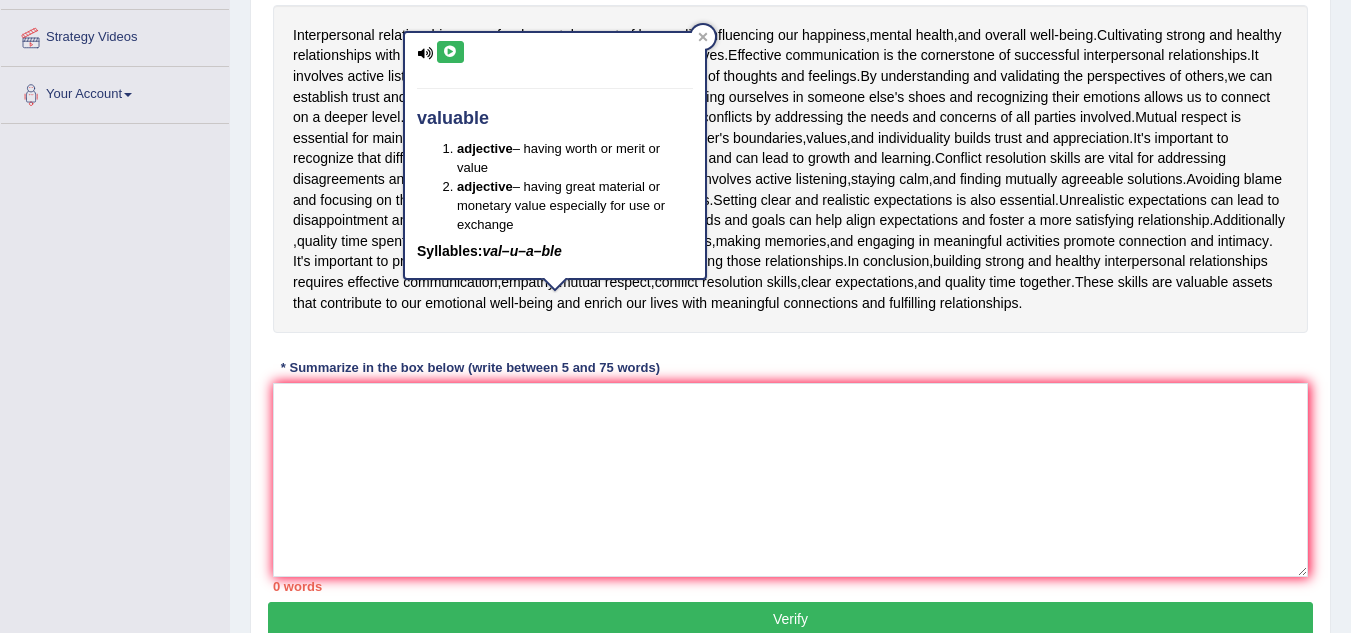 click at bounding box center [450, 52] 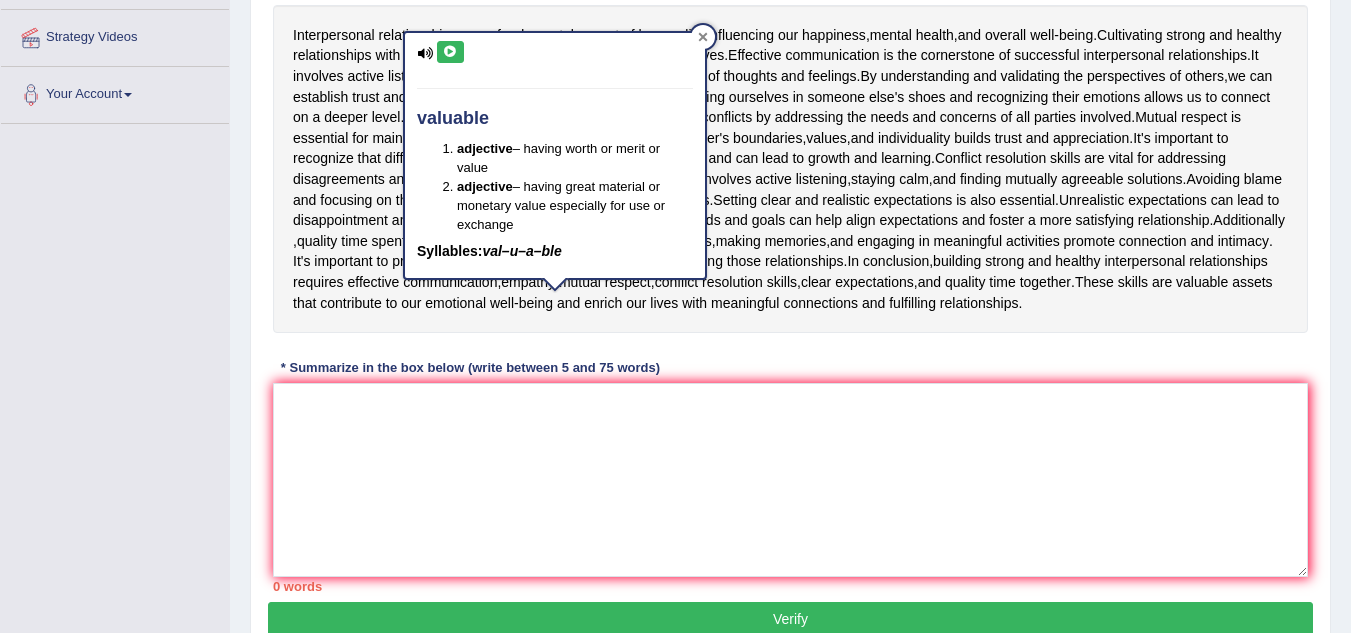 click at bounding box center [703, 37] 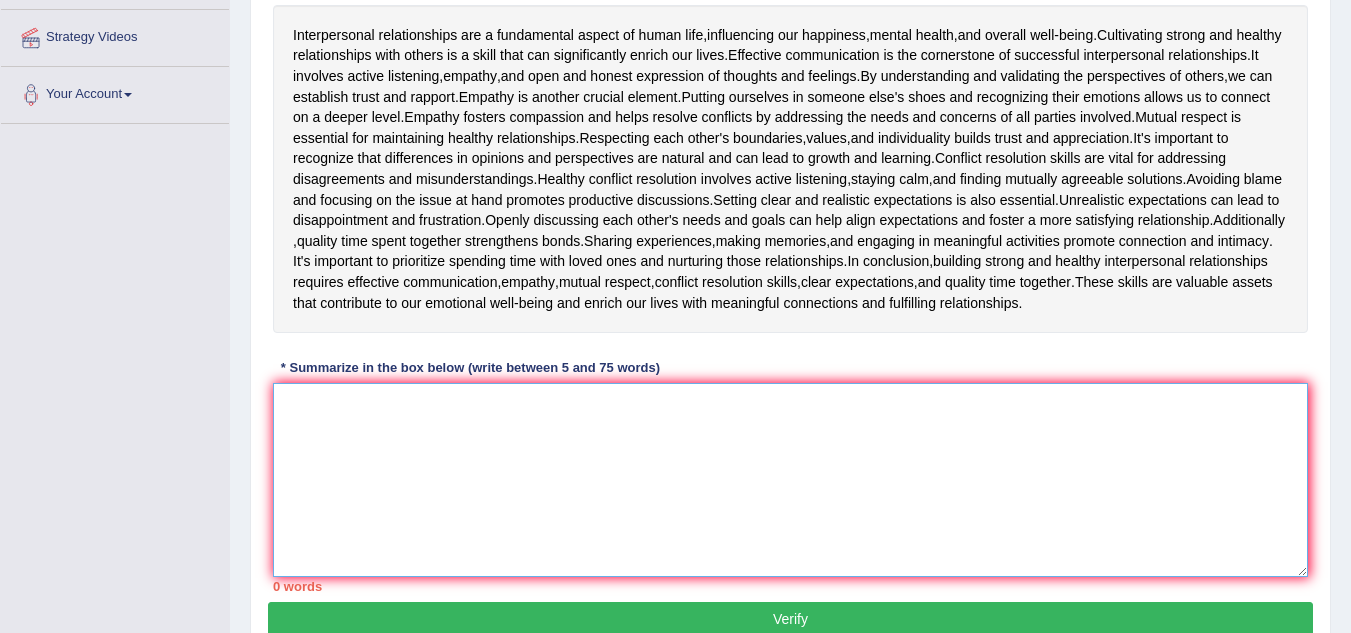 click at bounding box center (790, 480) 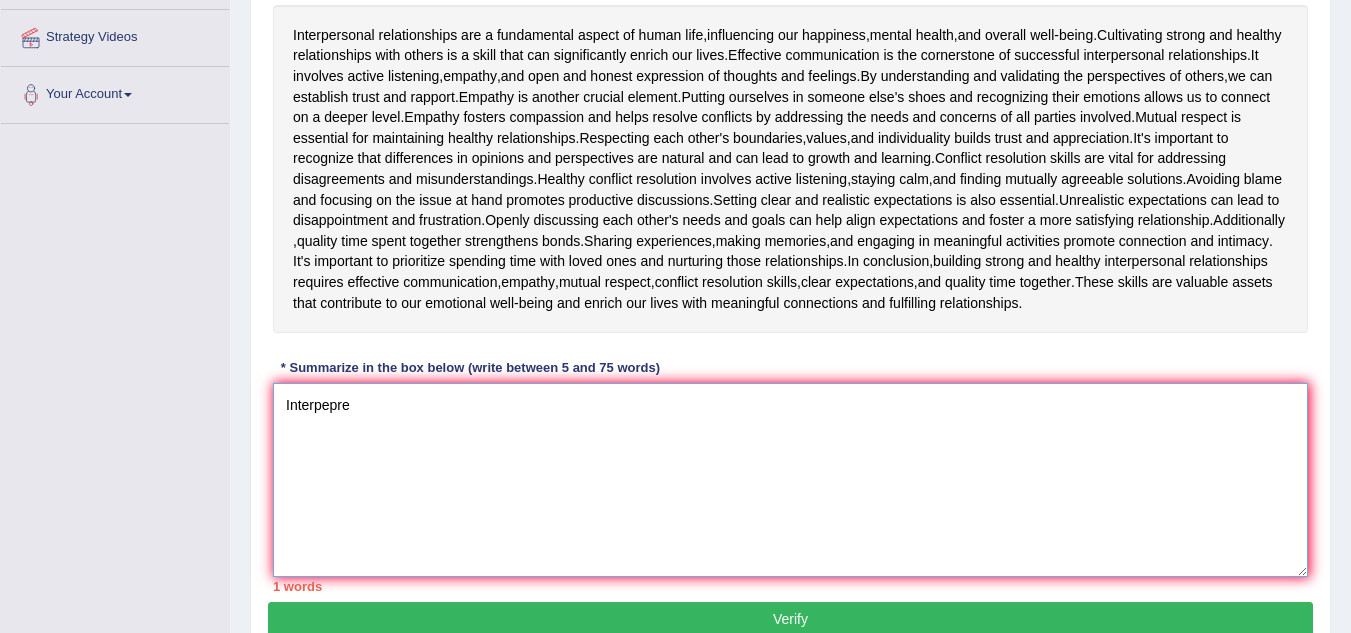 type on "Interpeprer" 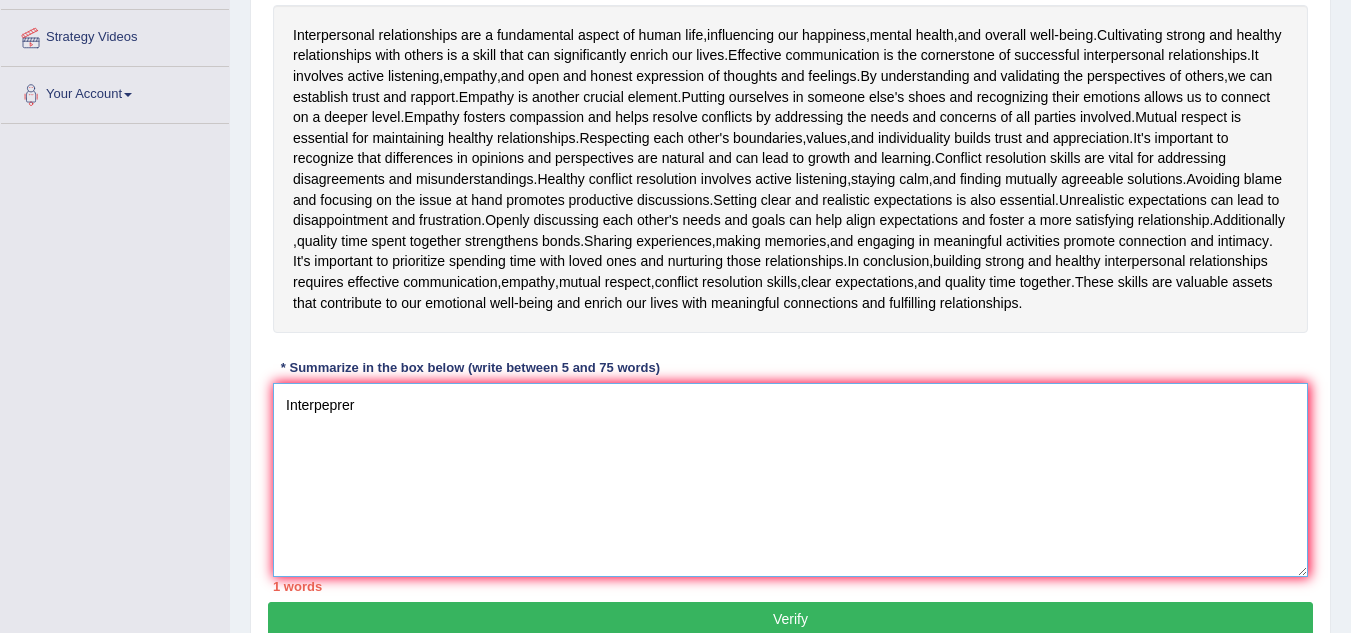 drag, startPoint x: 364, startPoint y: 415, endPoint x: 281, endPoint y: 452, distance: 90.873535 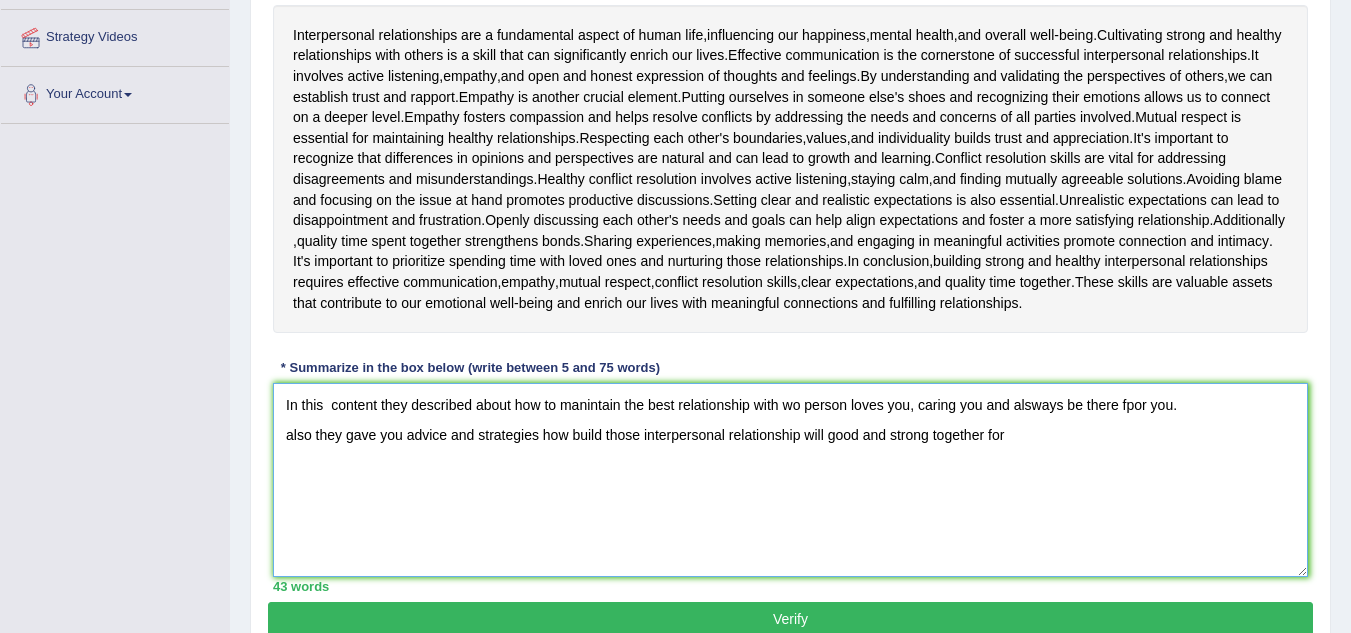 click on "In this  content they described about how to manintain the best relationship with wo person loves you, caring you and alsways be there fpor you.
also they gave you advice and strategies how build those interpersonal relationship will good and strong together for" at bounding box center (790, 480) 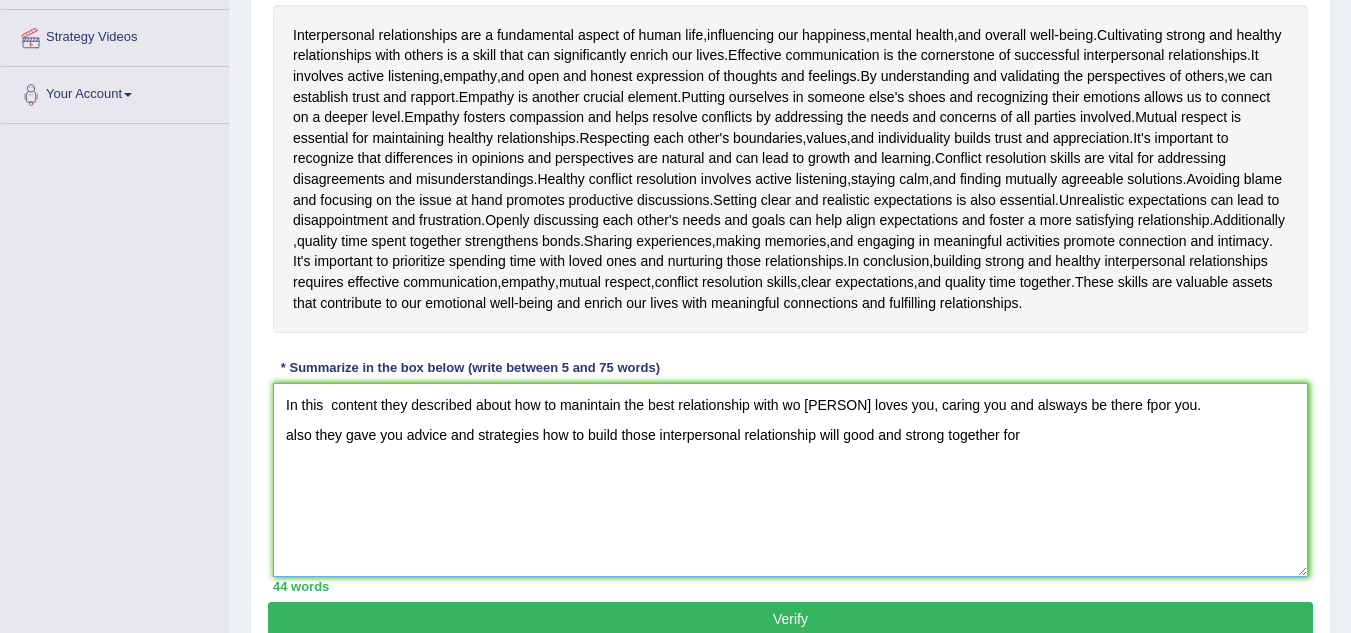 click on "In this  content they described about how to manintain the best relationship with wo [PERSON] loves you, caring you and alsways be there fpor you.
also they gave you advice and strategies how to build those interpersonal relationship will good and strong together for" at bounding box center [790, 480] 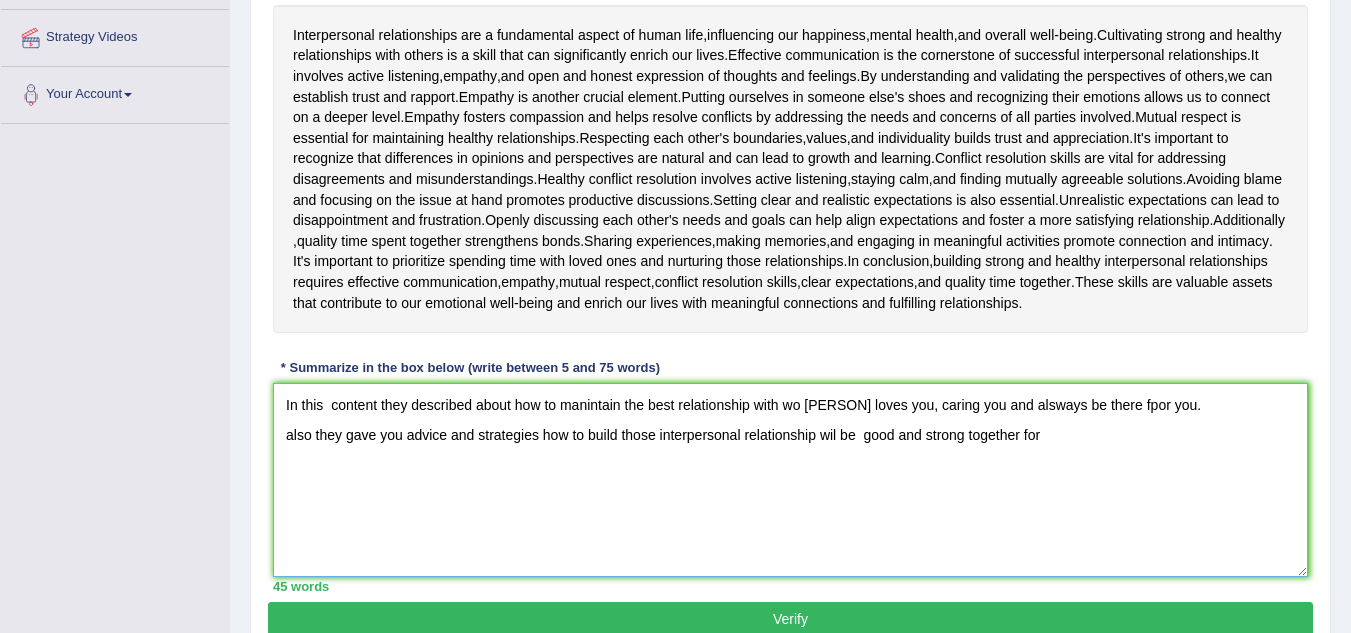 click on "In this  content they described about how to manintain the best relationship with wo [PERSON] loves you, caring you and alsways be there fpor you.
also they gave you advice and strategies how to build those interpersonal relationship wil be  good and strong together for" at bounding box center [790, 480] 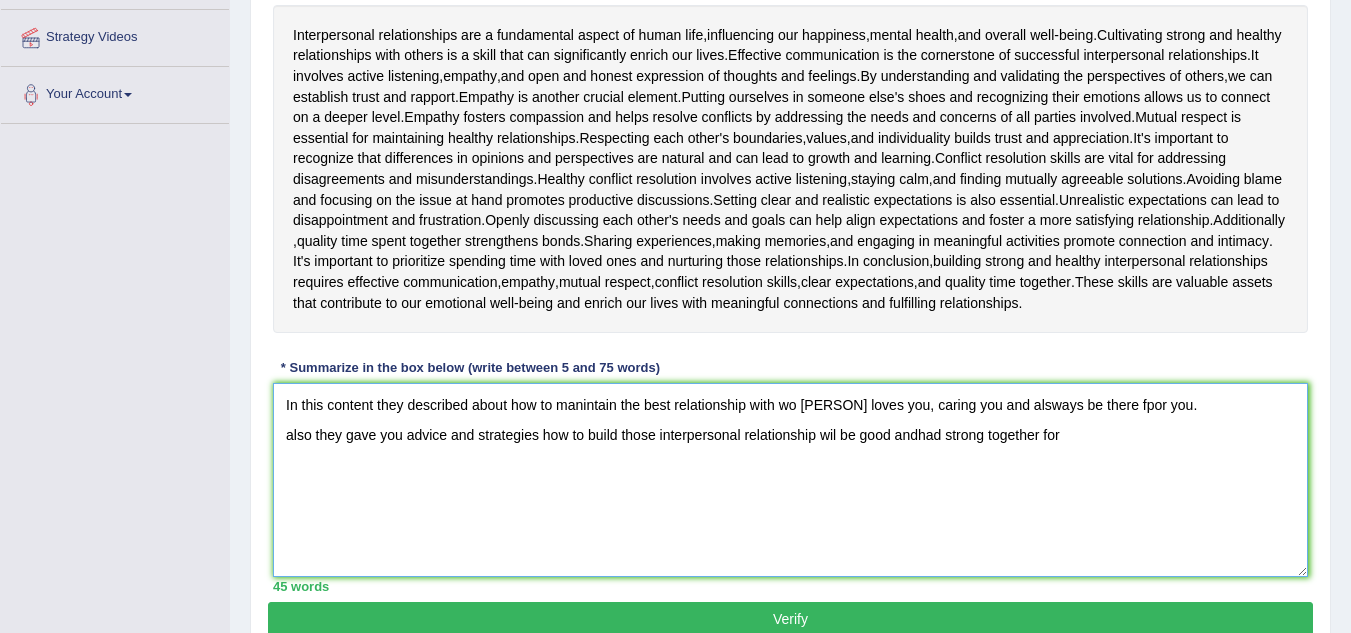click on "In this content they described about how to manintain the best relationship with wo [PERSON] loves you, caring you and alsways be there fpor you.
also they gave you advice and strategies how to build those interpersonal relationship wil be good andhad strong together for" at bounding box center [790, 480] 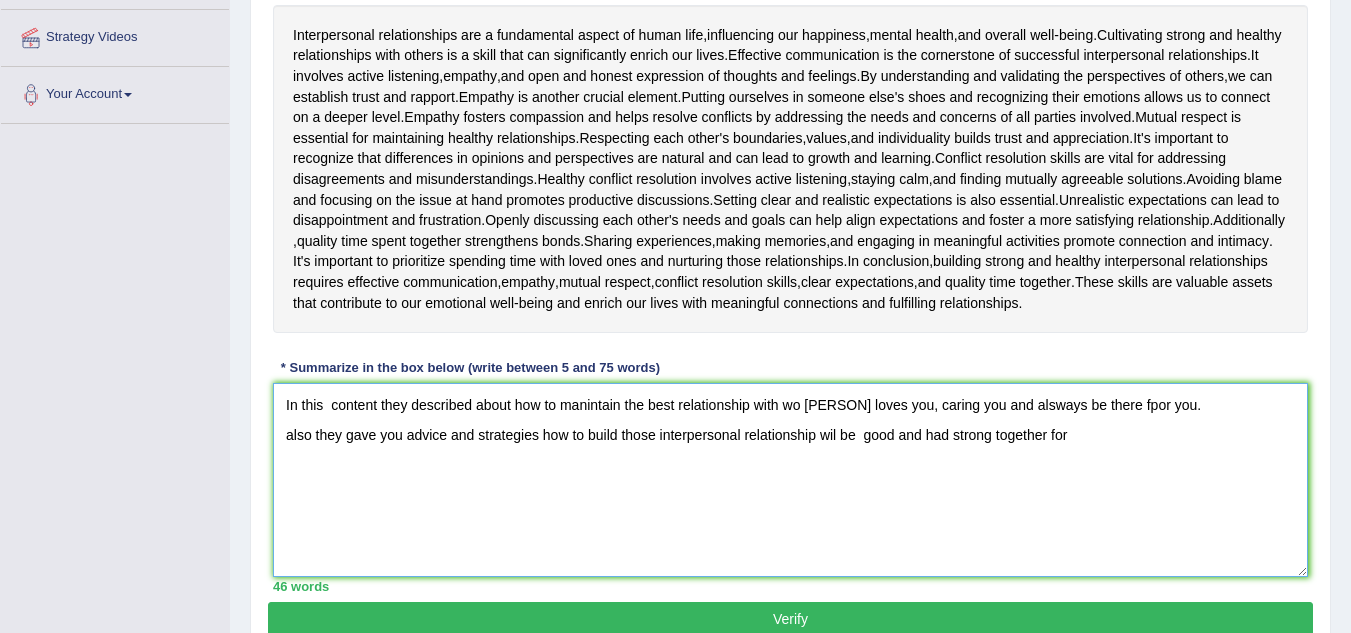 click on "In this  content they described about how to manintain the best relationship with wo [PERSON] loves you, caring you and alsways be there fpor you.
also they gave you advice and strategies how to build those interpersonal relationship wil be  good and had strong together for" at bounding box center (790, 480) 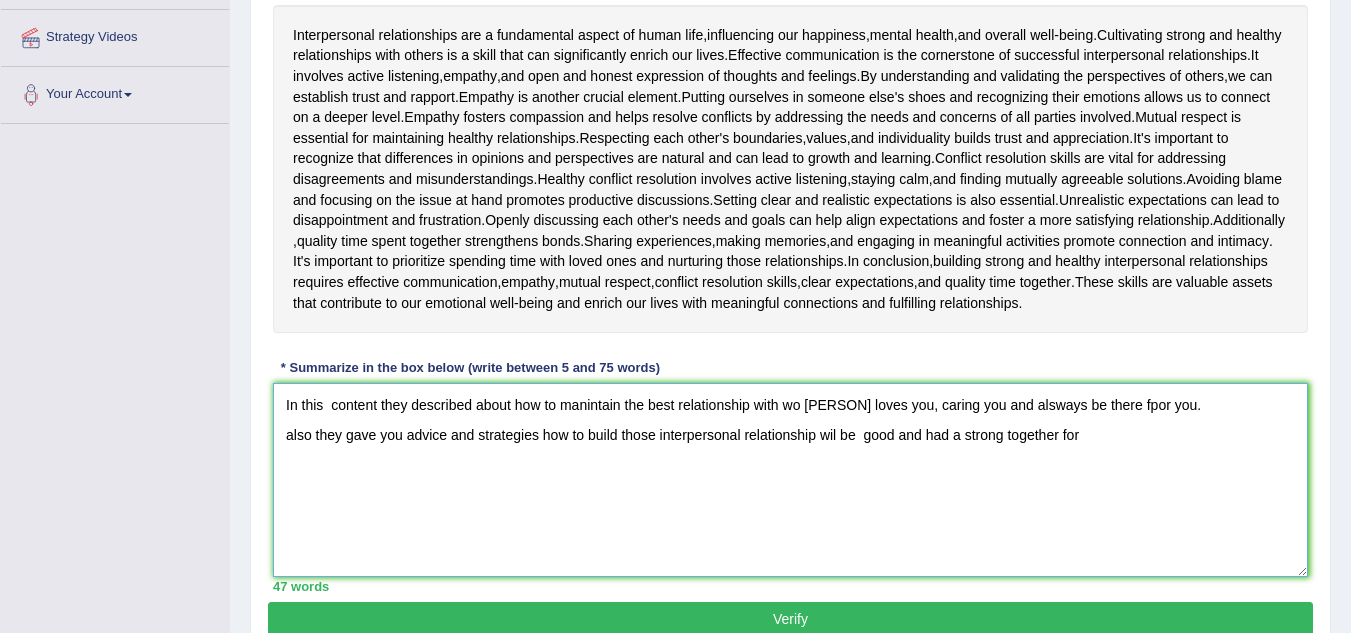 click on "In this  content they described about how to manintain the best relationship with wo [PERSON] loves you, caring you and alsways be there fpor you.
also they gave you advice and strategies how to build those interpersonal relationship wil be  good and had a strong together for" at bounding box center [790, 480] 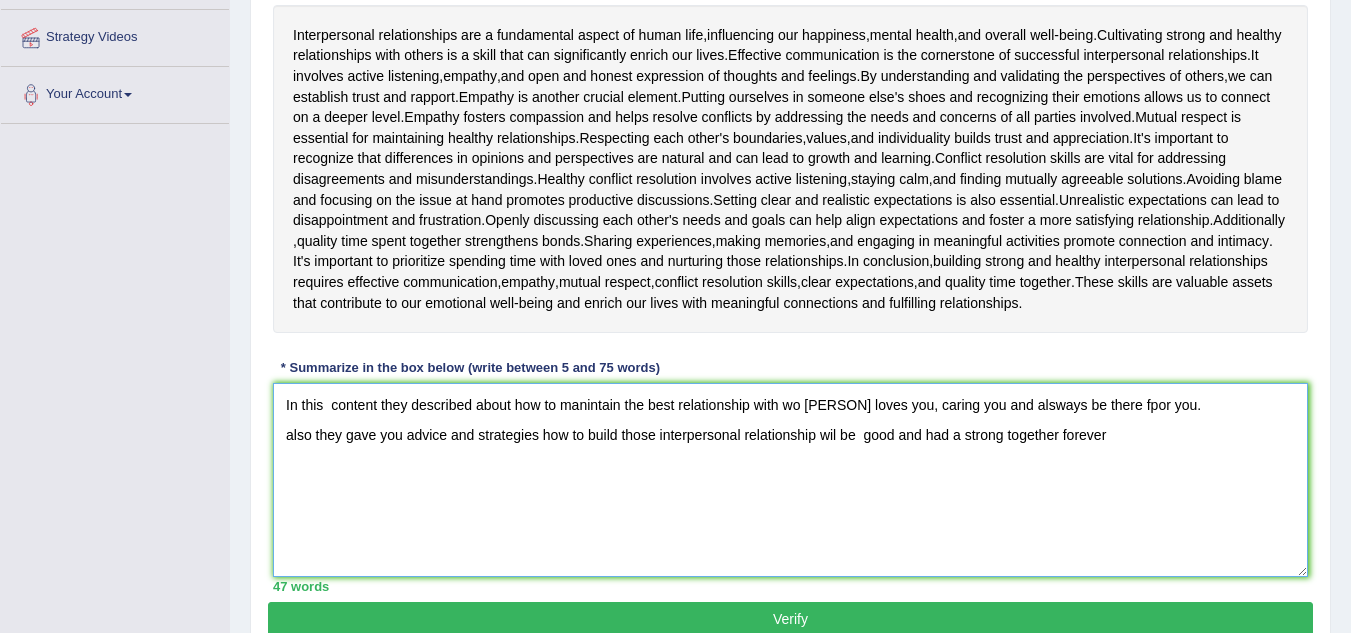 click on "In this  content they described about how to manintain the best relationship with wo [PERSON] loves you, caring you and alsways be there fpor you.
also they gave you advice and strategies how to build those interpersonal relationship wil be  good and had a strong together forever" at bounding box center [790, 480] 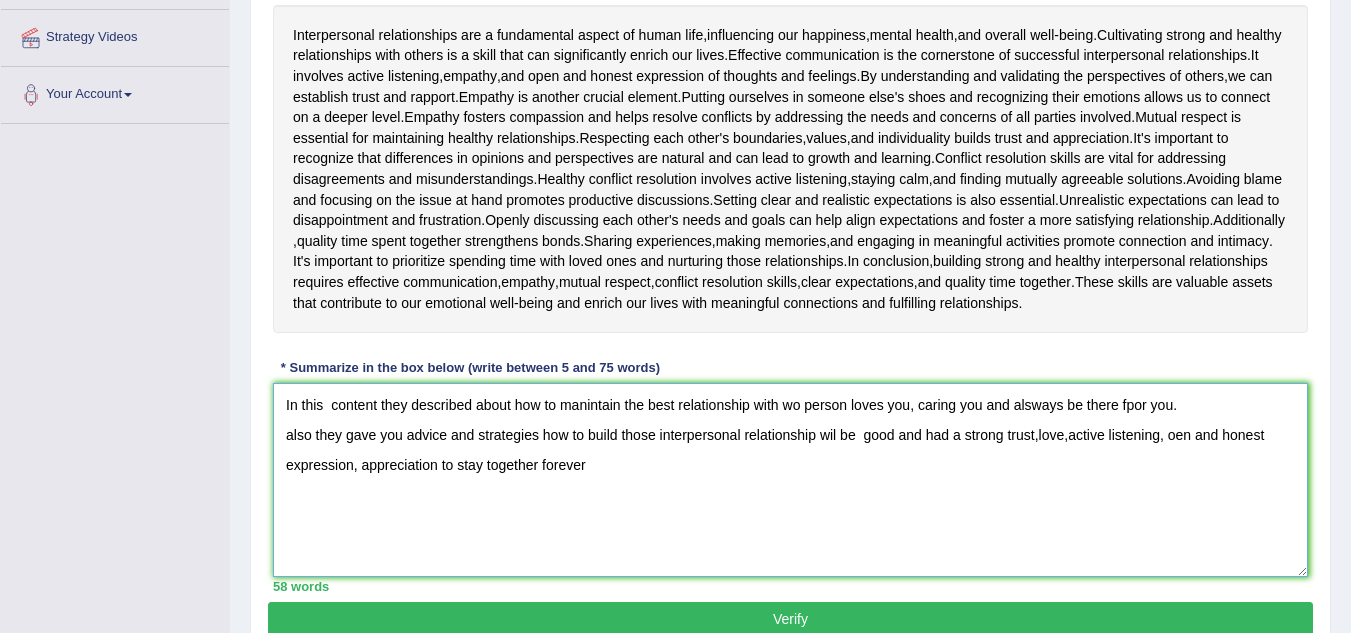 click on "In this  content they described about how to manintain the best relationship with wo person loves you, caring you and alsways be there fpor you.
also they gave you advice and strategies how to build those interpersonal relationship wil be  good and had a strong trust,love,active listening, oen and honest expression, appreciation to stay together forever" at bounding box center (790, 480) 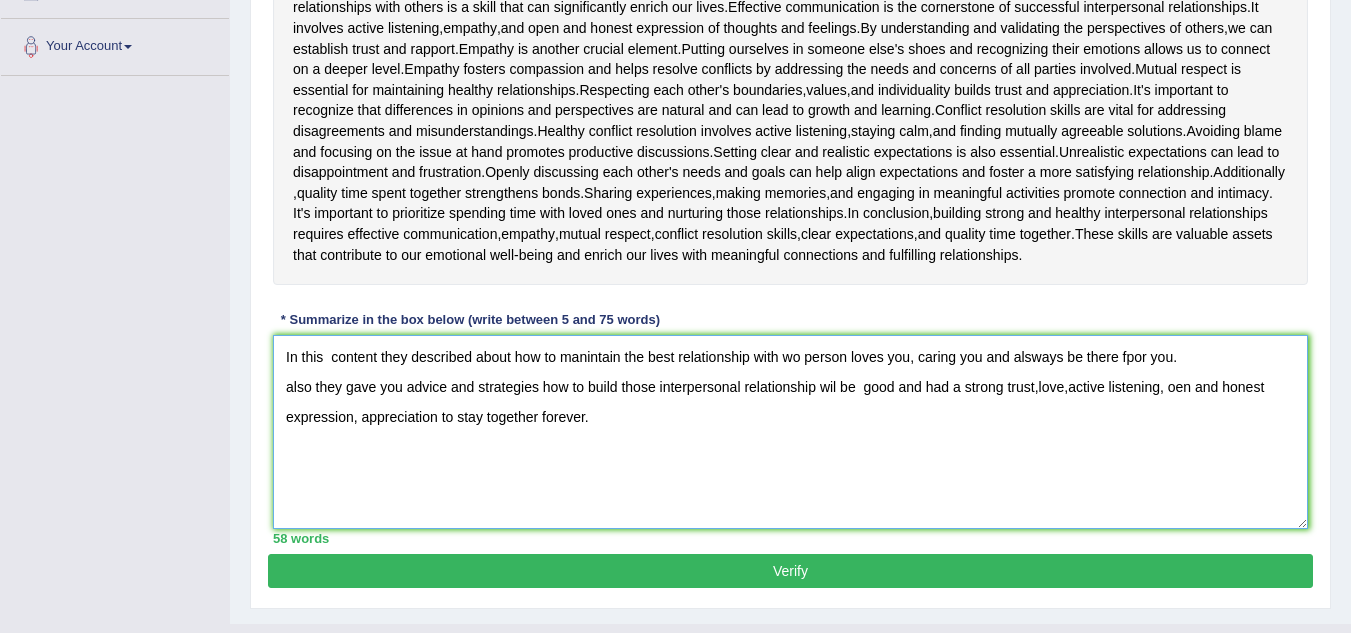 scroll, scrollTop: 484, scrollLeft: 0, axis: vertical 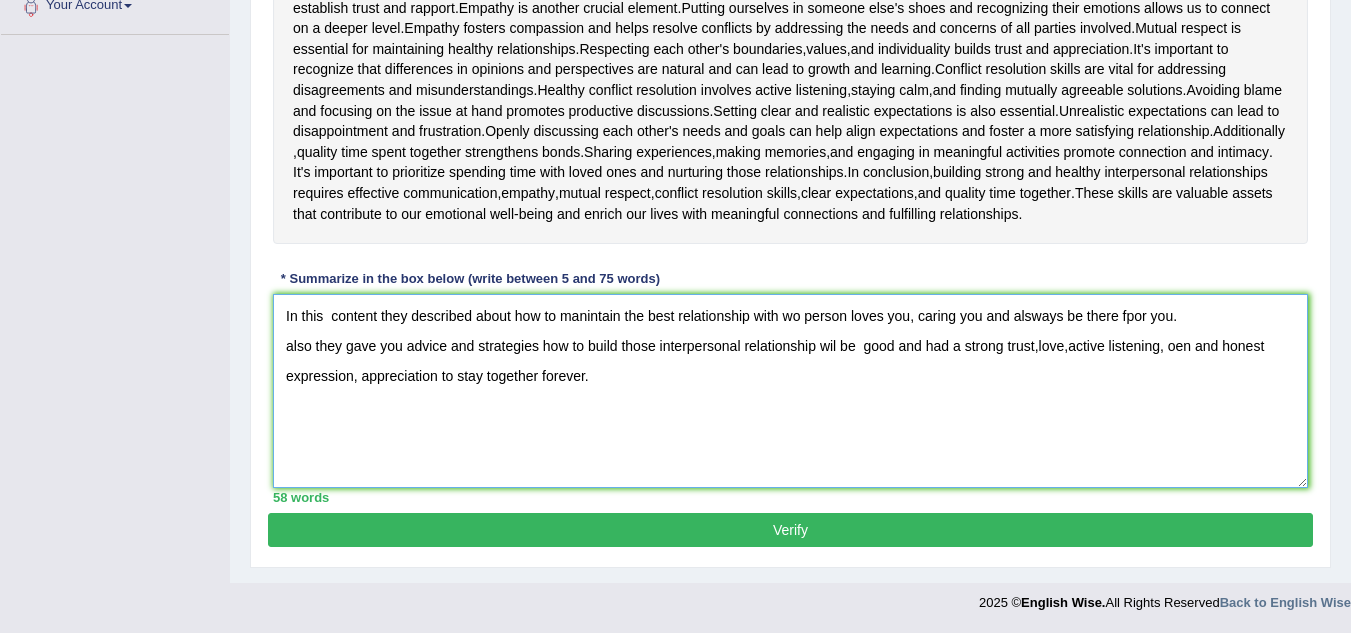click on "In this  content they described about how to manintain the best relationship with wo person loves you, caring you and alsways be there fpor you.
also they gave you advice and strategies how to build those interpersonal relationship wil be  good and had a strong trust,love,active listening, oen and honest expression, appreciation to stay together forever." at bounding box center [790, 391] 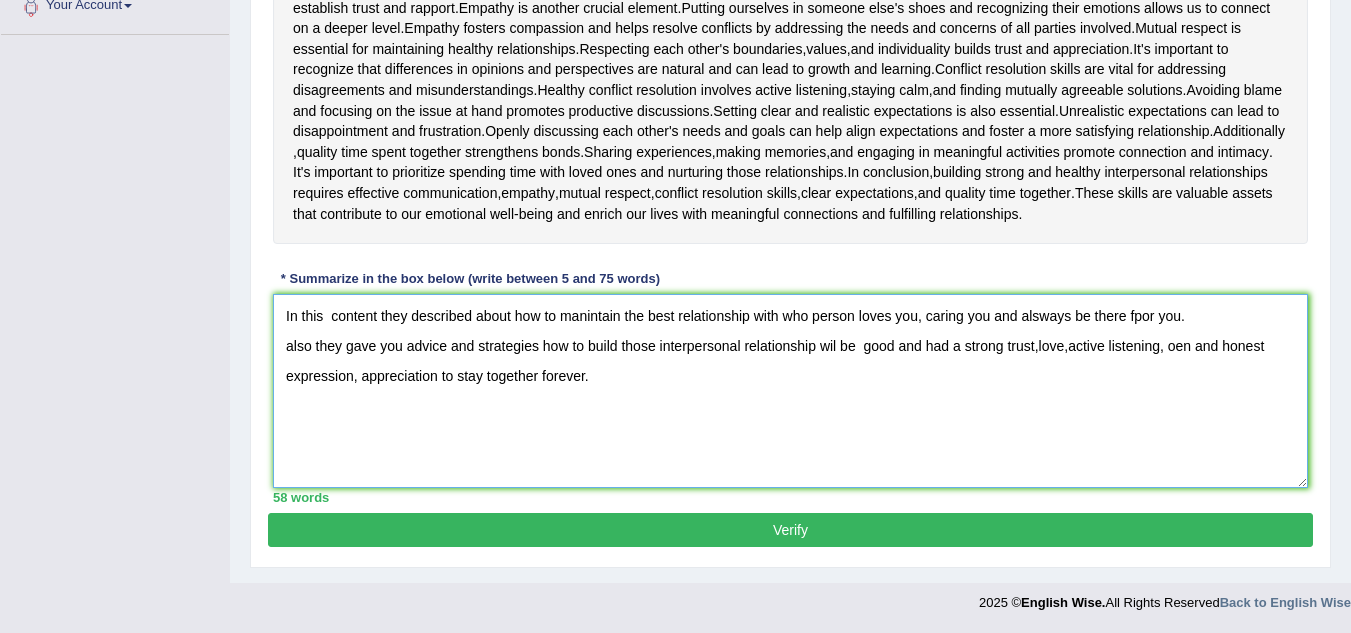 click on "In this  content they described about how to manintain the best relationship with who person loves you, caring you and alsways be there fpor you.
also they gave you advice and strategies how to build those interpersonal relationship wil be  good and had a strong trust,love,active listening, oen and honest expression, appreciation to stay together forever." at bounding box center [790, 391] 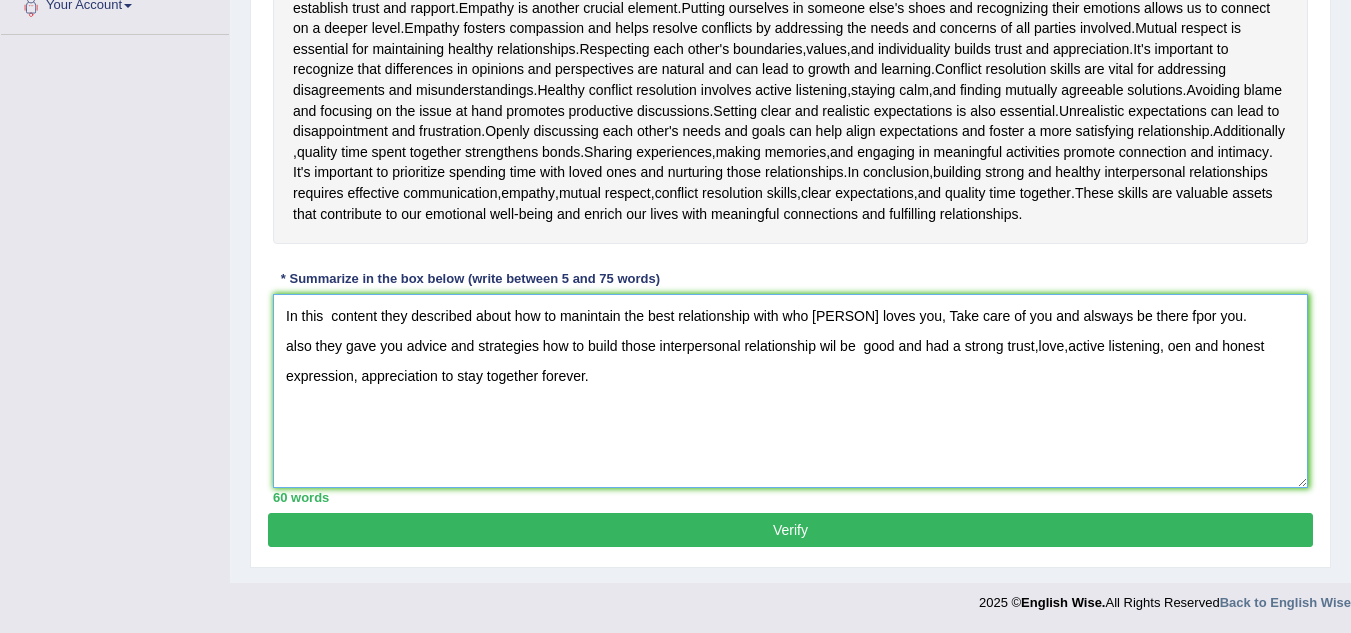 type on "In this  content they described about how to manintain the best relationship with who person loves you, Take care of  you and alsways be there fpor you.
also they gave you advice and strategies how to build those interpersonal relationship wil be  good and had a strong trust,love,active listening, oen and honest expression, appreciation to stay together forever." 